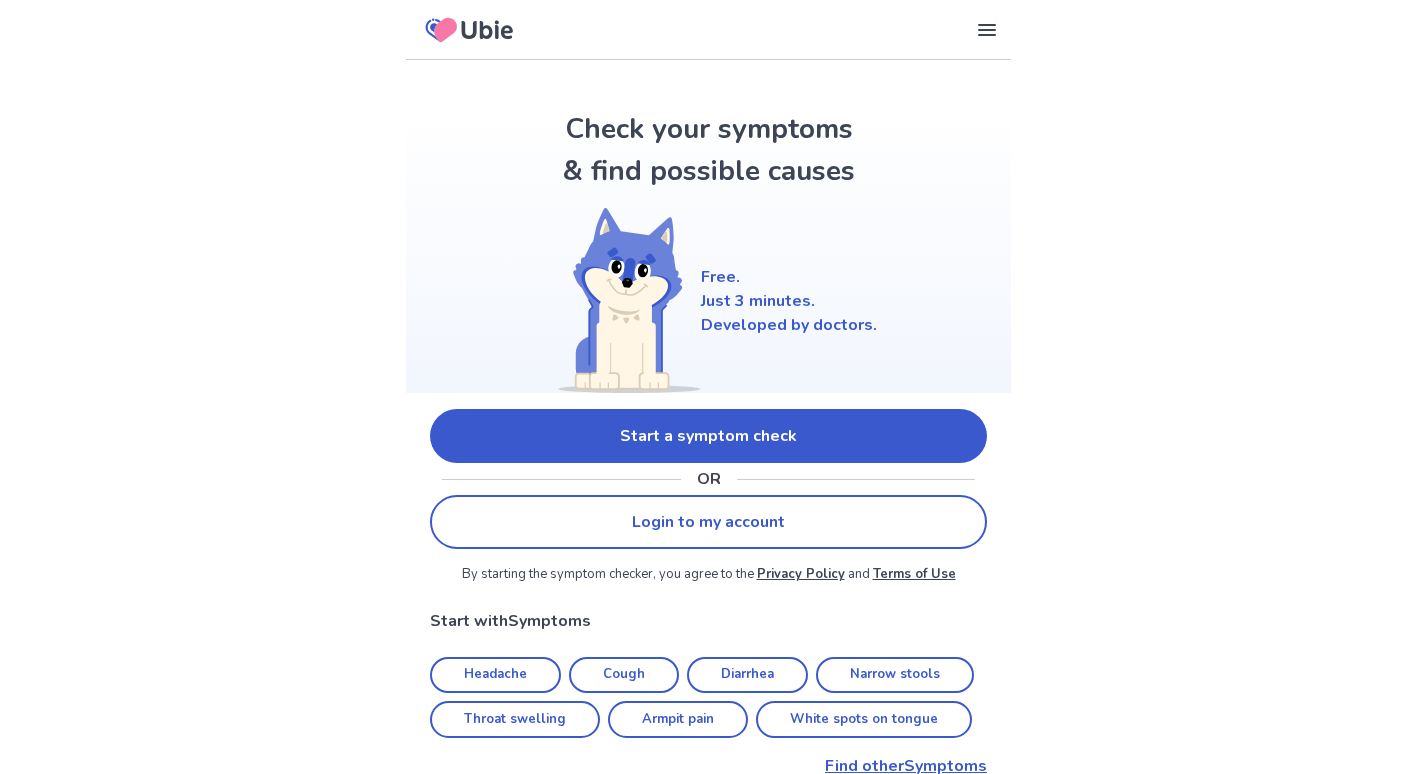 scroll, scrollTop: 0, scrollLeft: 0, axis: both 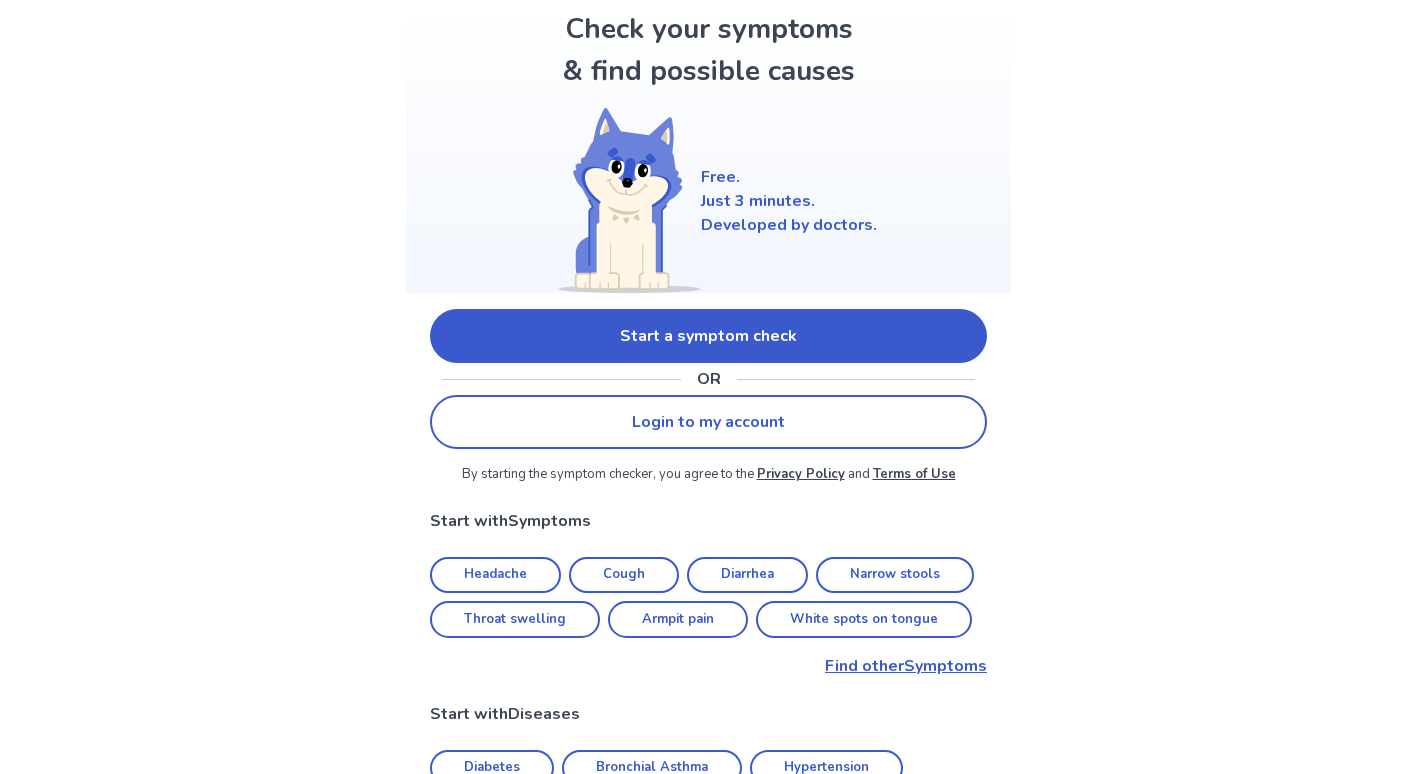 click on "Start a symptom check" at bounding box center (708, 336) 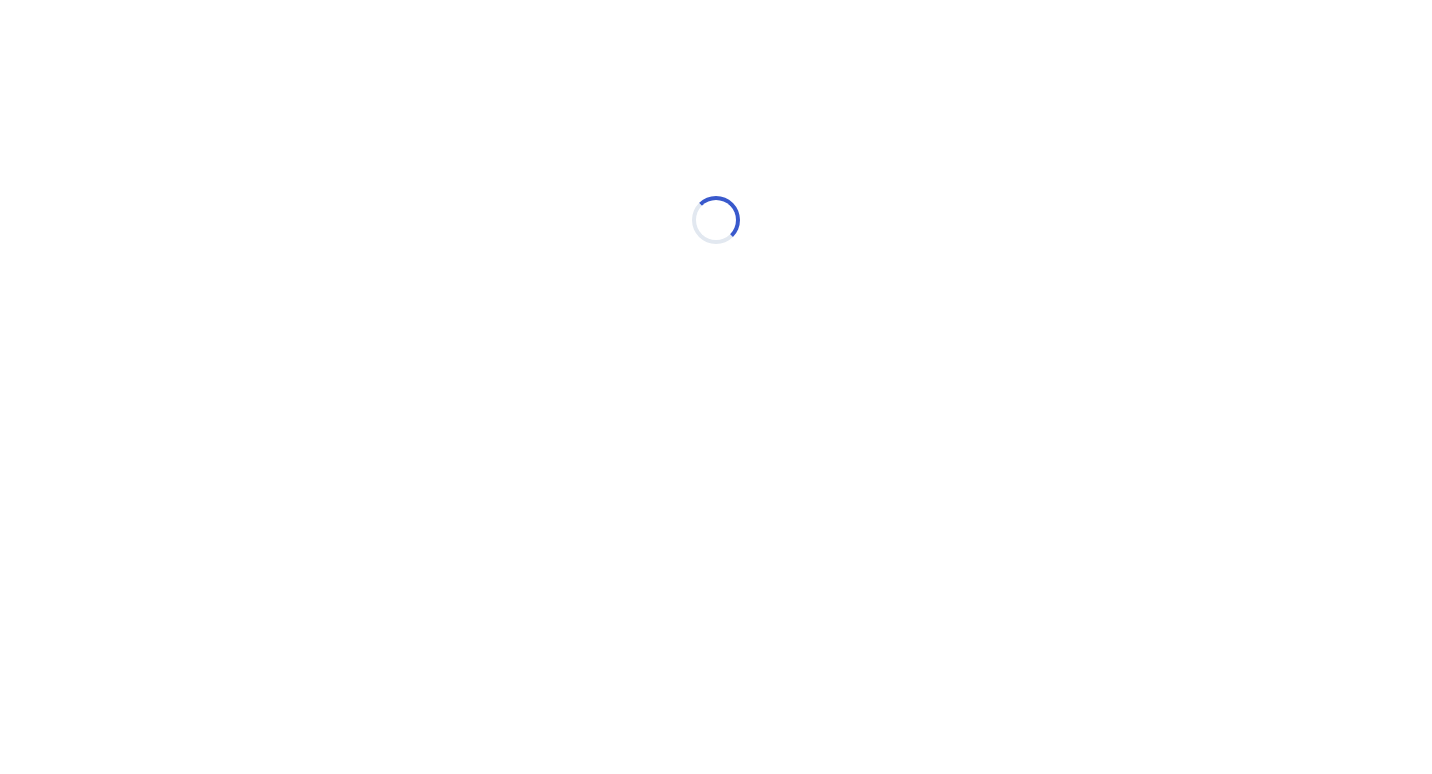 scroll, scrollTop: 0, scrollLeft: 0, axis: both 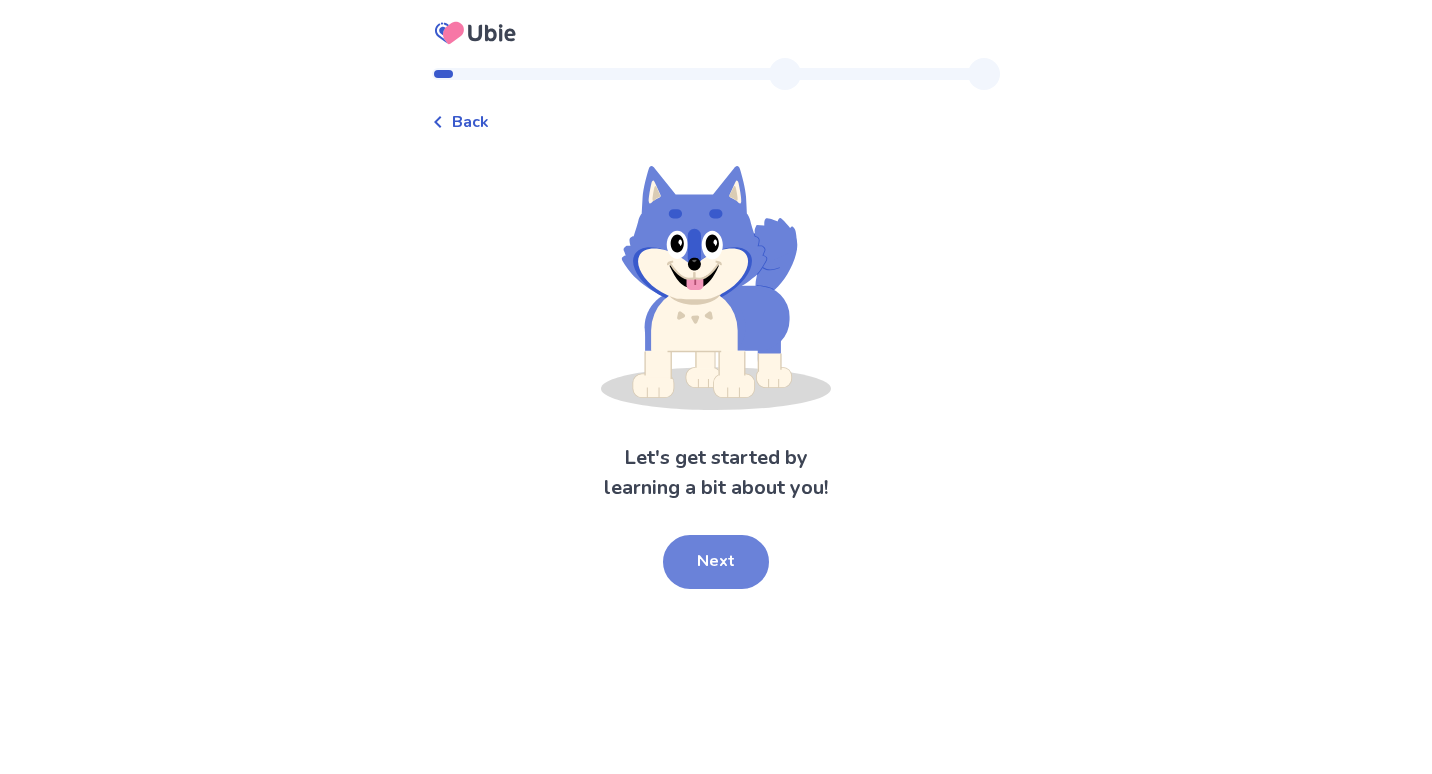 click on "Next" at bounding box center [716, 562] 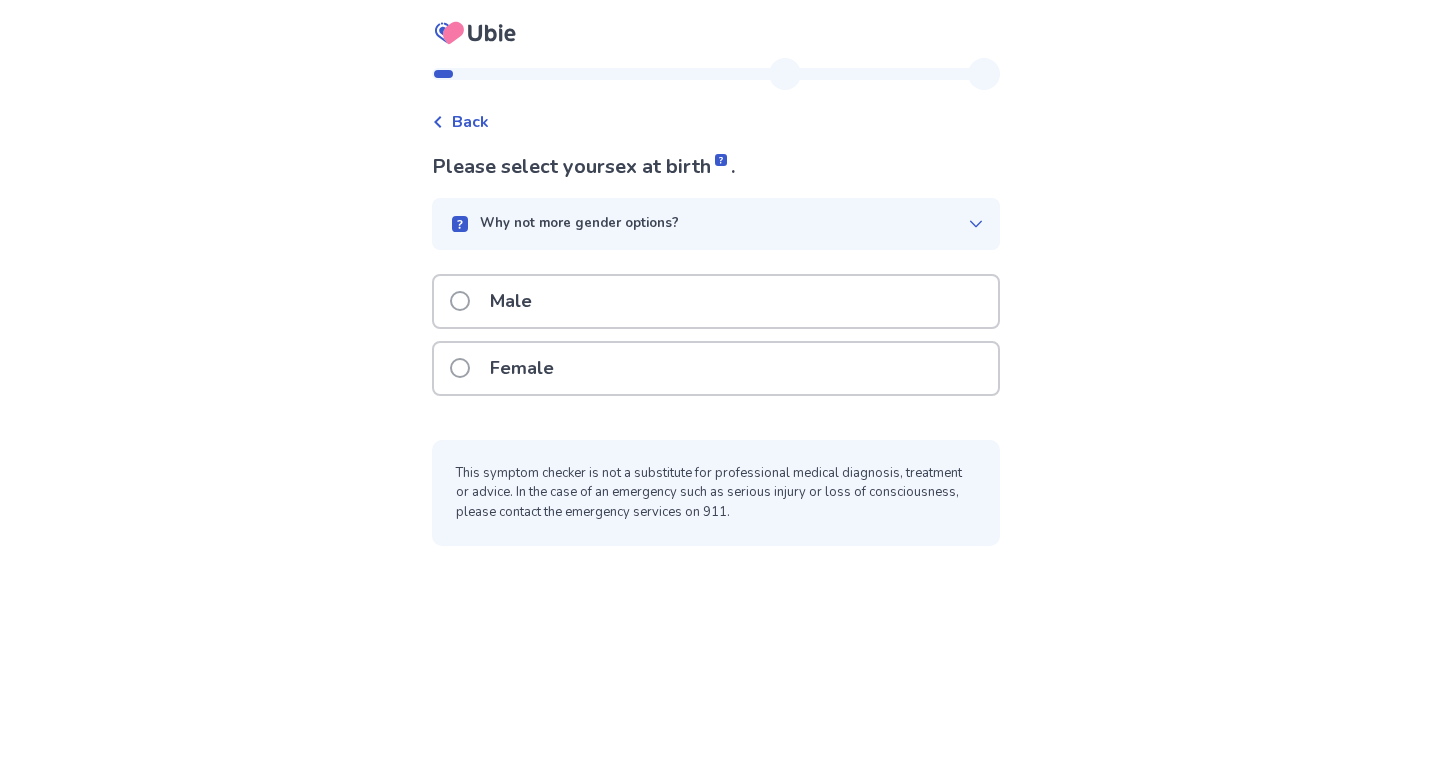 click at bounding box center [460, 301] 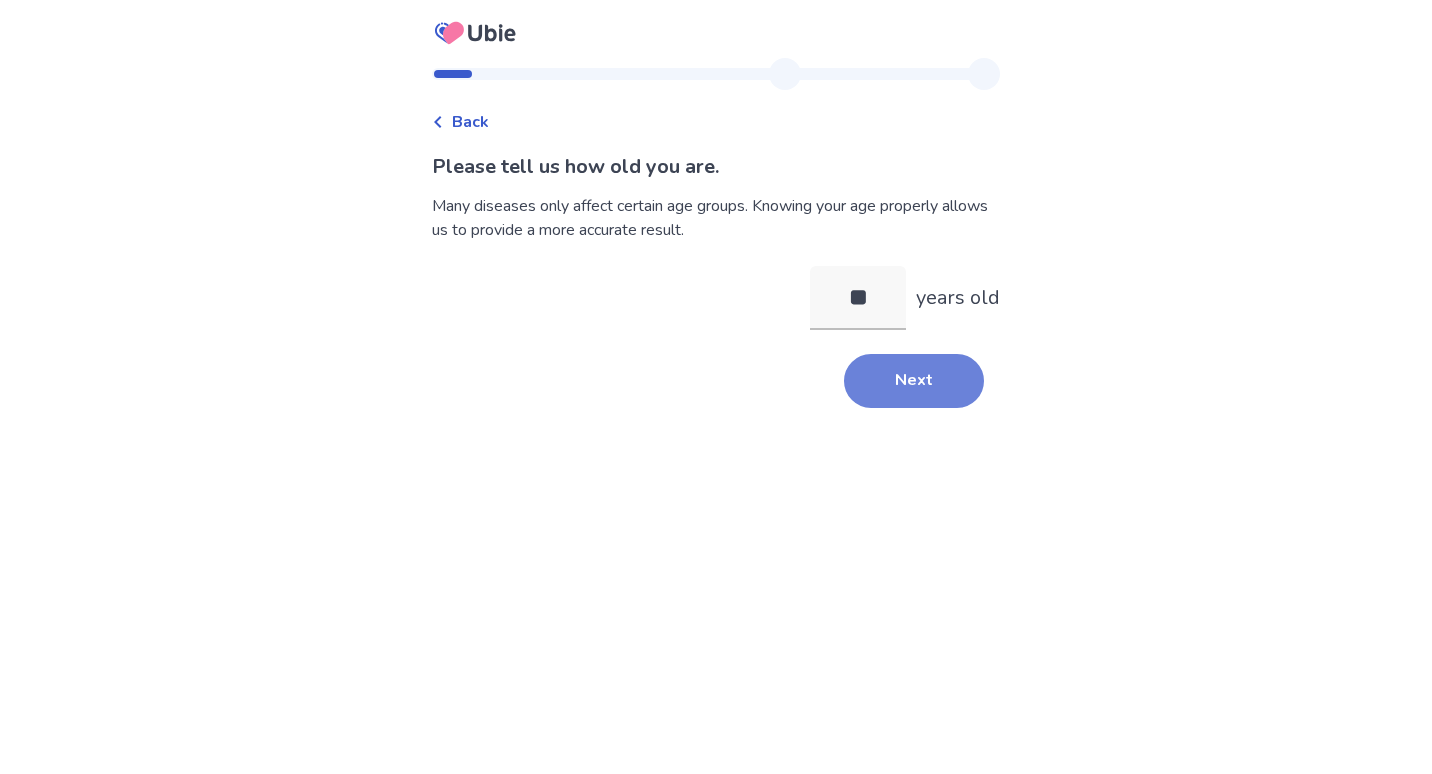 type on "**" 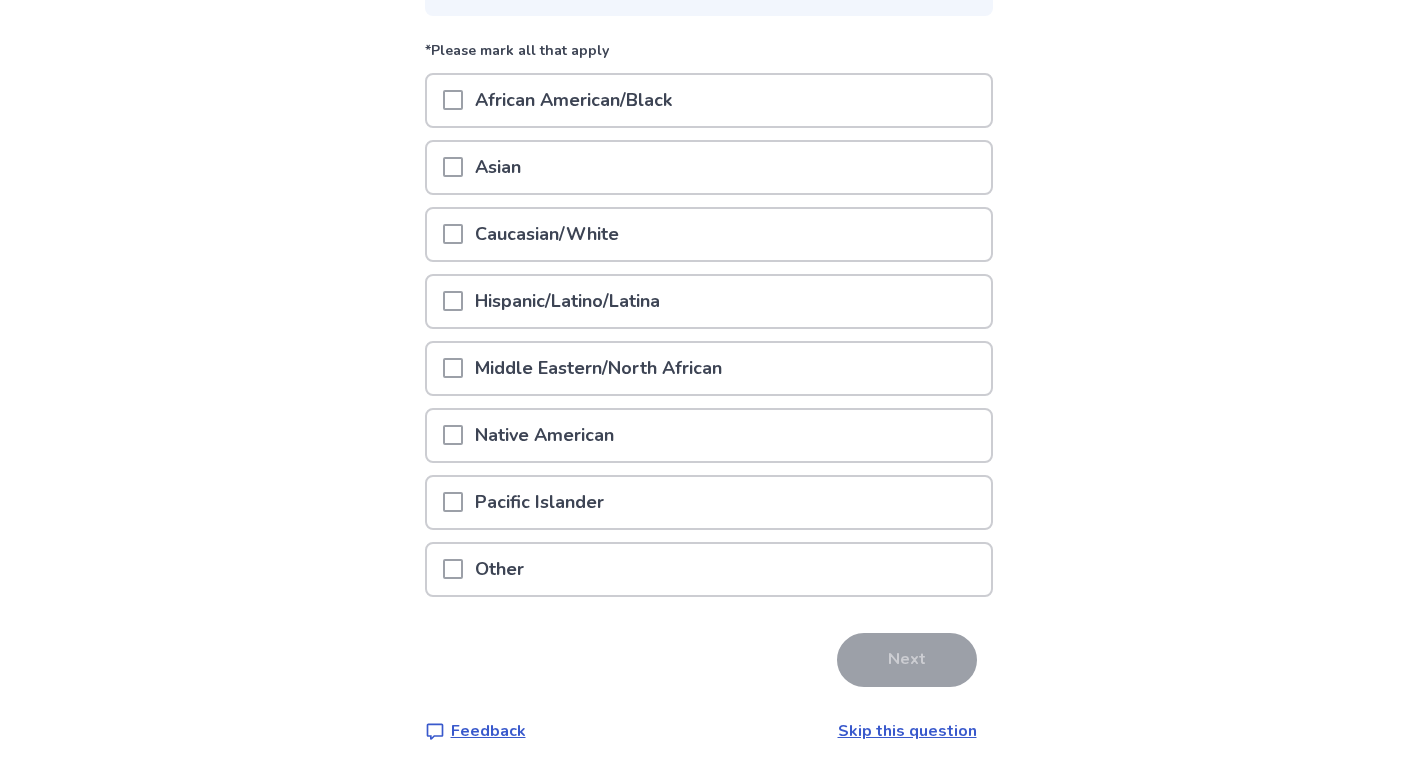 scroll, scrollTop: 235, scrollLeft: 0, axis: vertical 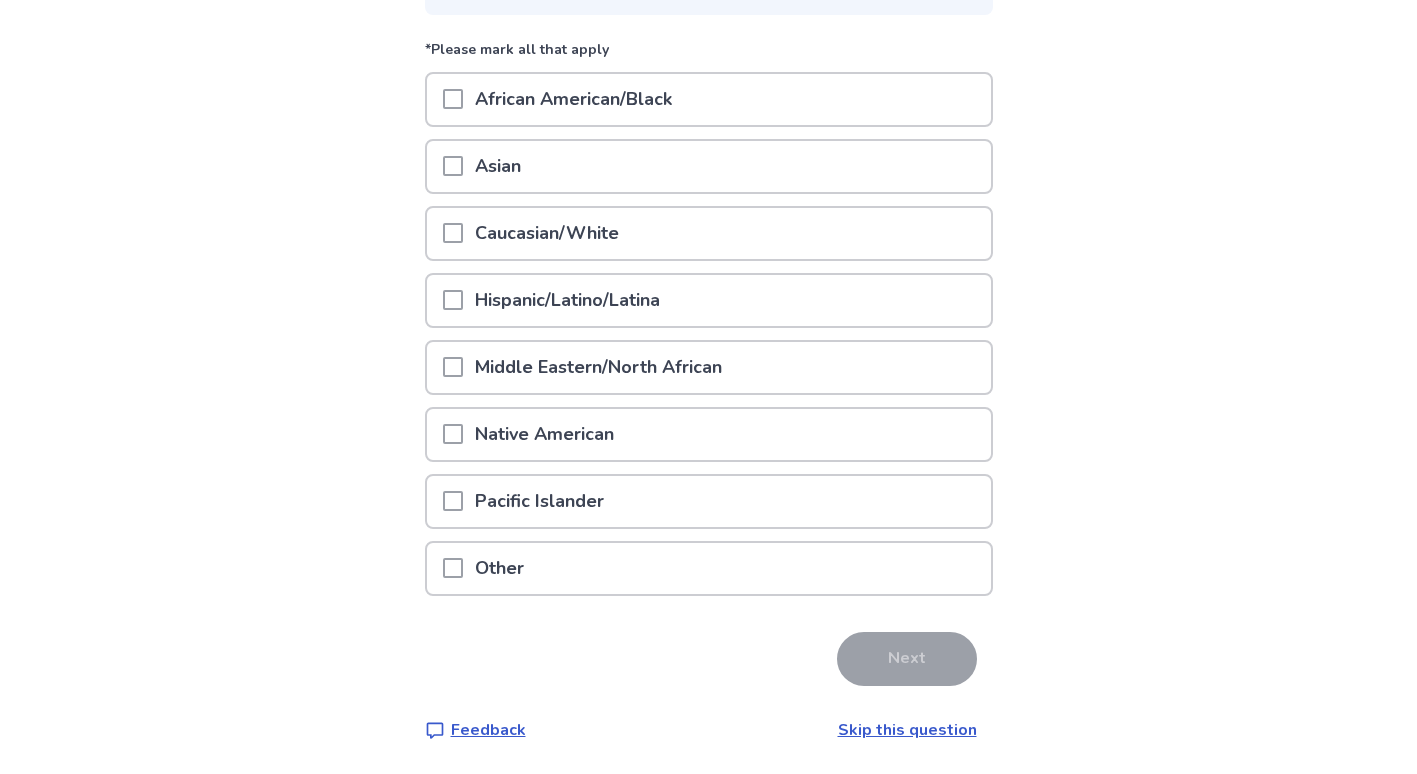 click at bounding box center (453, 233) 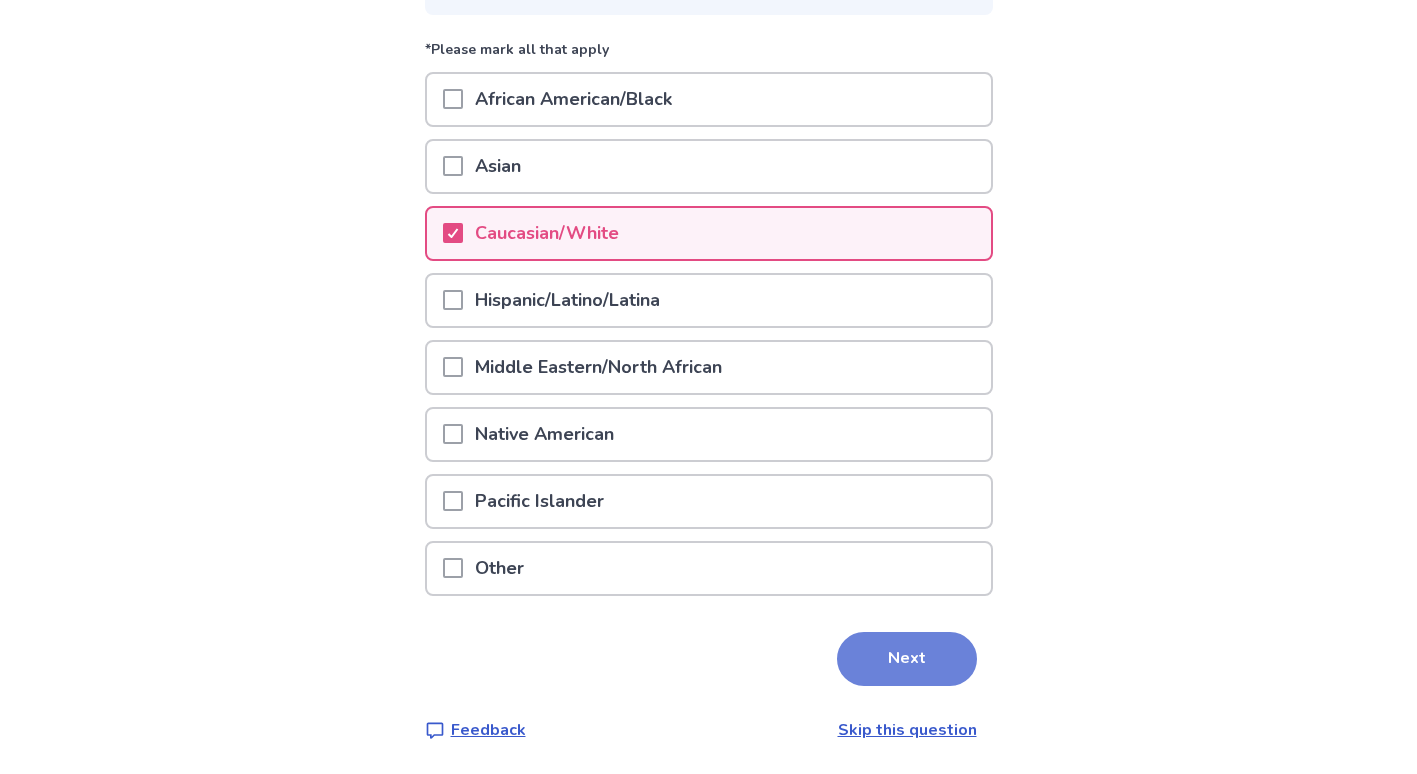 click on "Next" at bounding box center (907, 659) 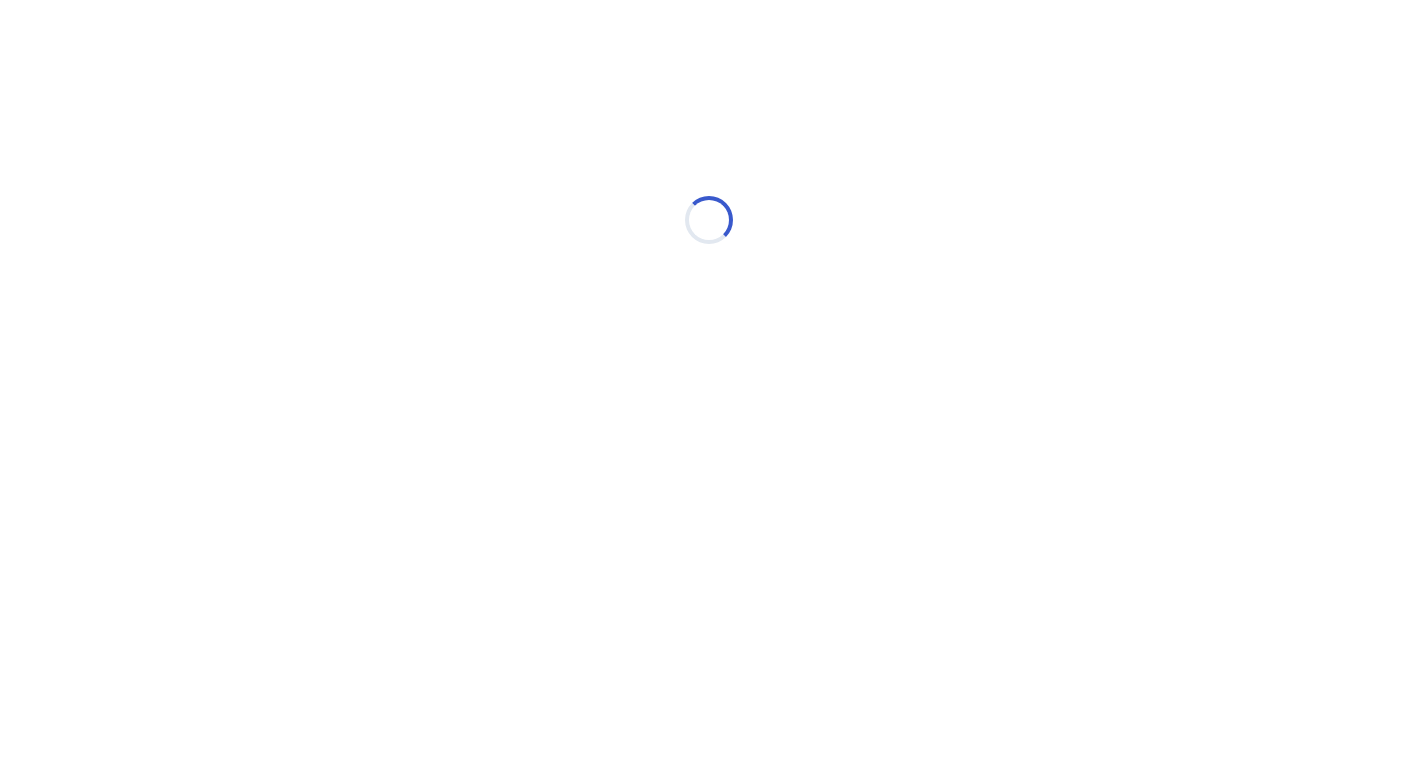 scroll, scrollTop: 0, scrollLeft: 0, axis: both 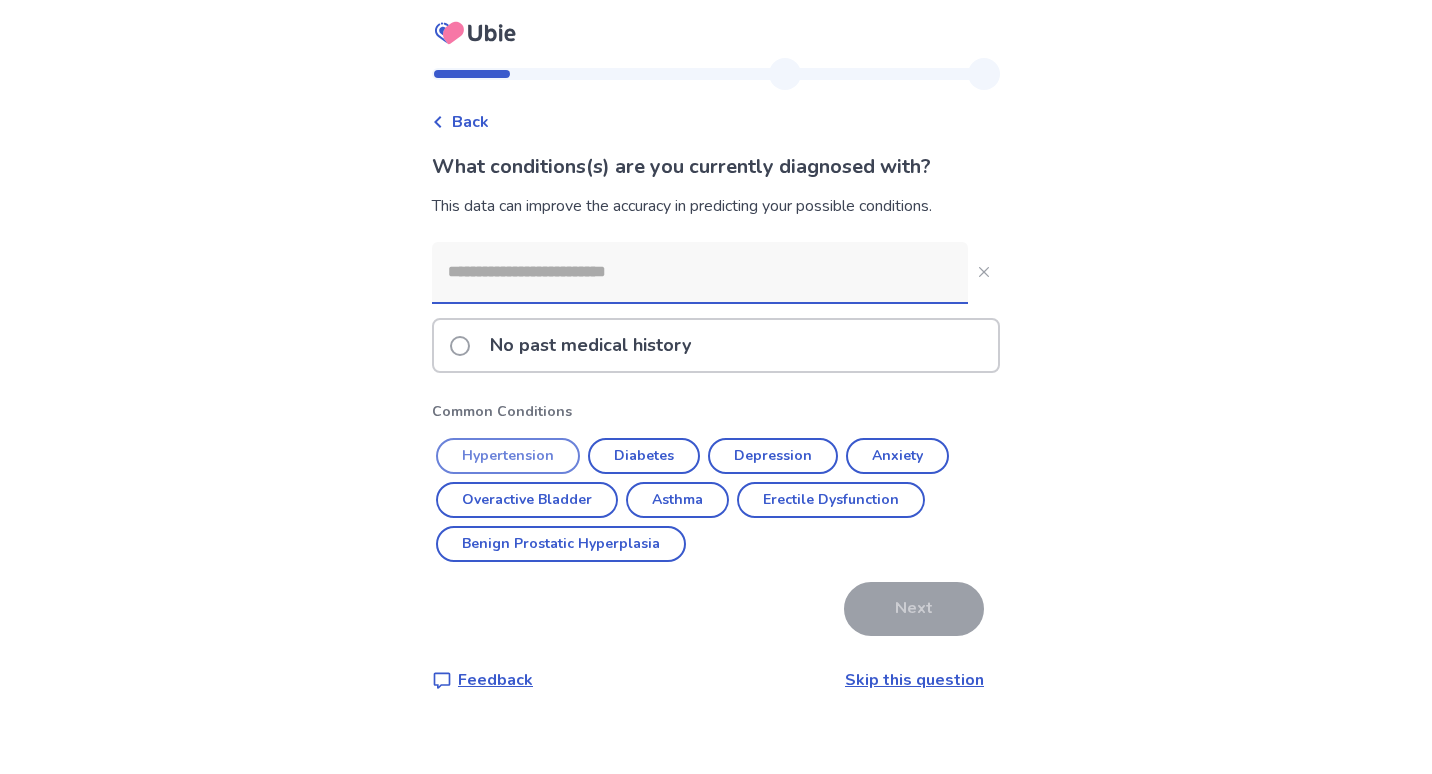 click on "Hypertension" at bounding box center [508, 456] 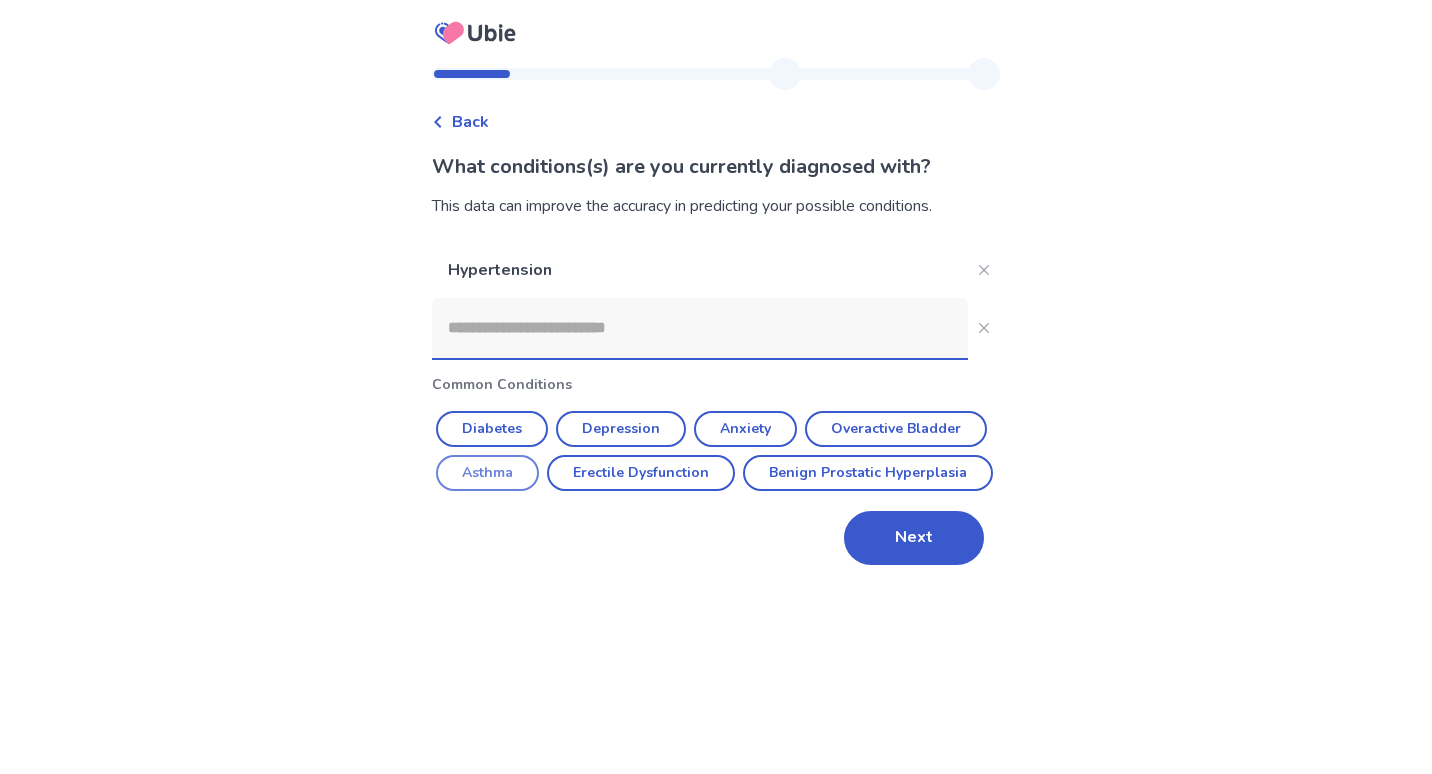 click on "Asthma" at bounding box center [487, 473] 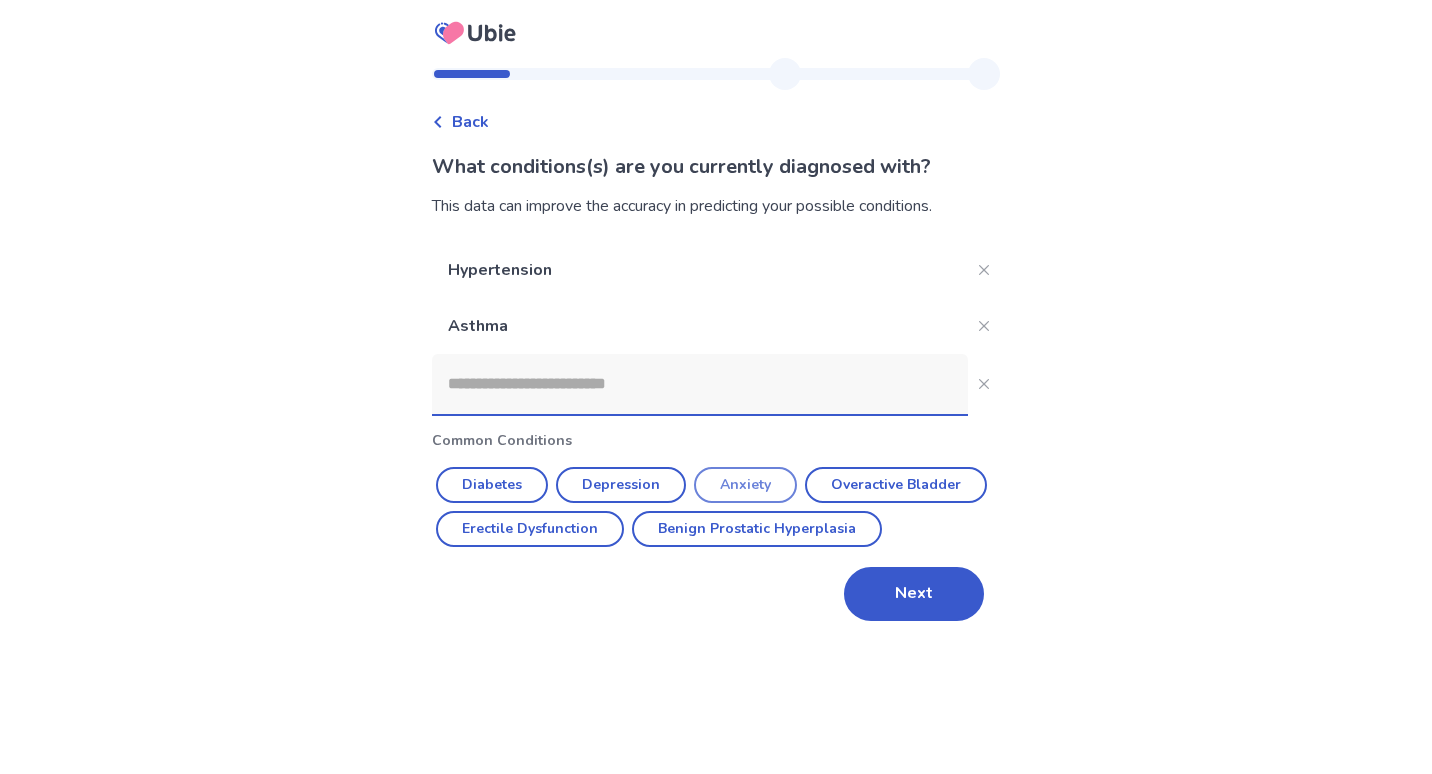 click on "Anxiety" at bounding box center [745, 485] 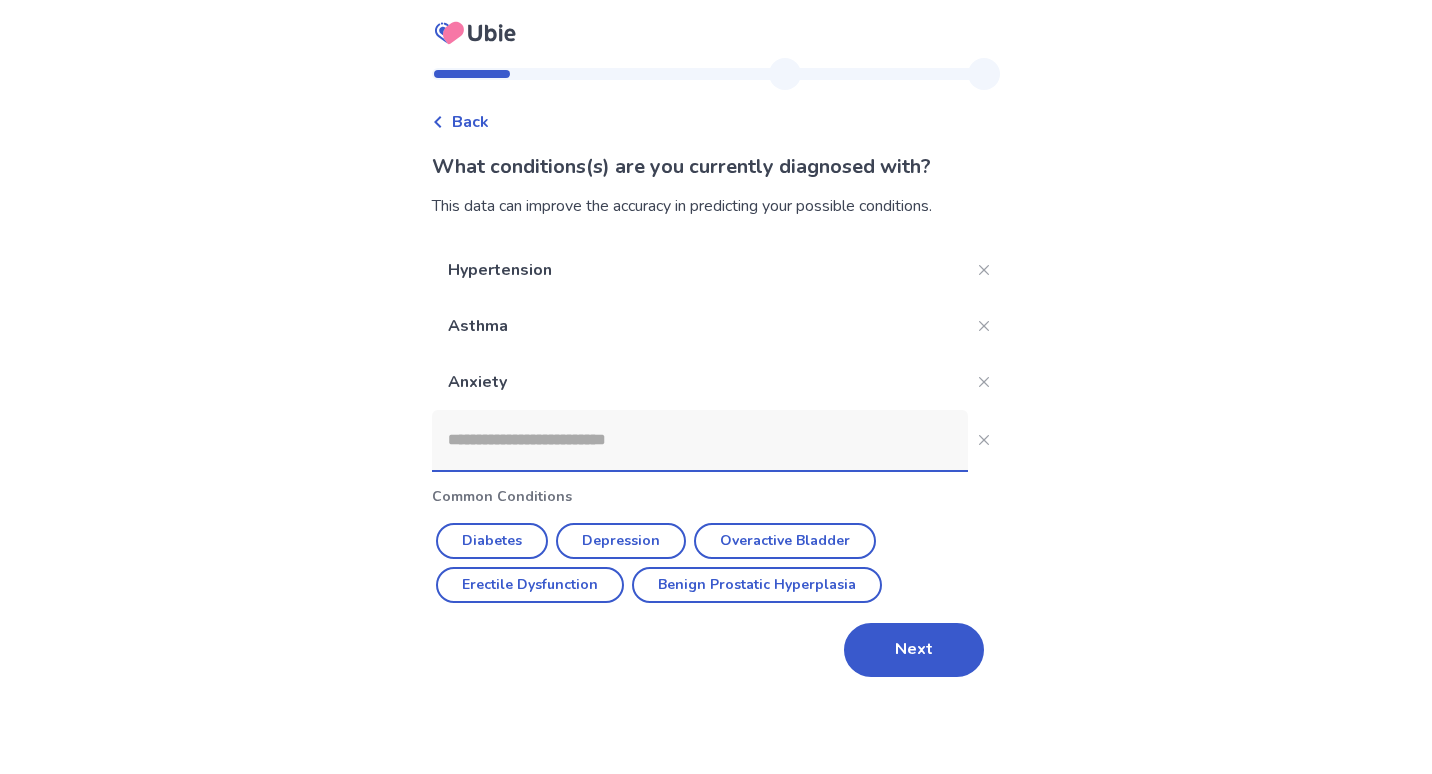 click at bounding box center [700, 440] 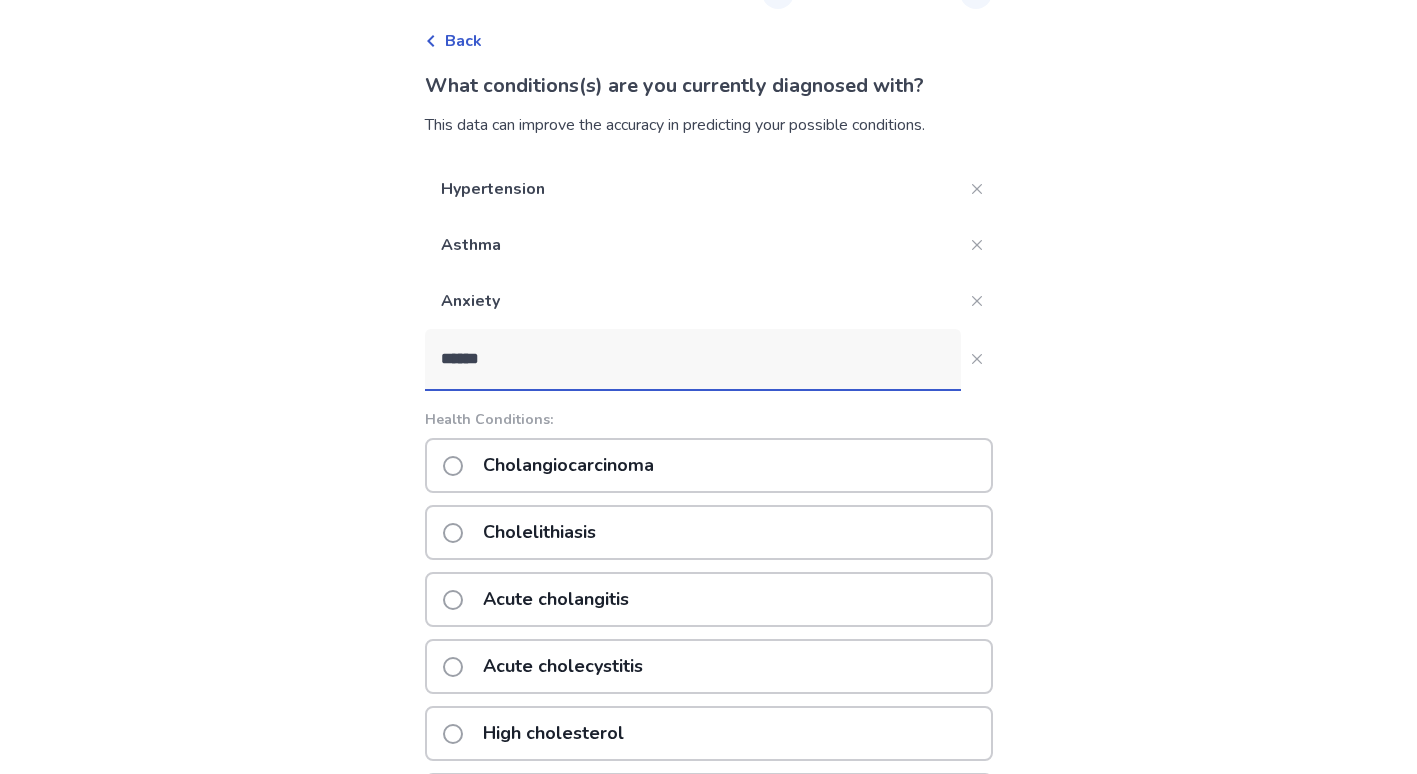 scroll, scrollTop: 200, scrollLeft: 0, axis: vertical 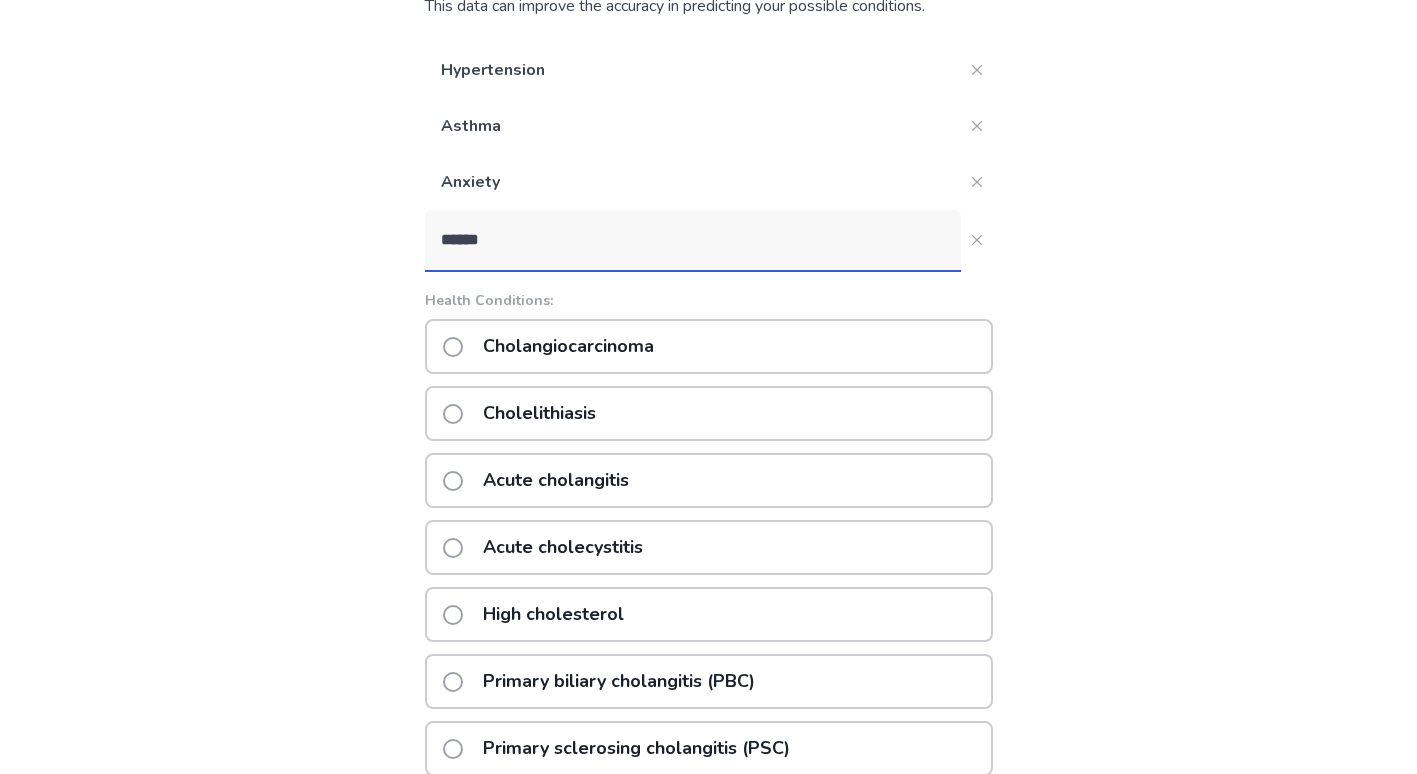 type on "******" 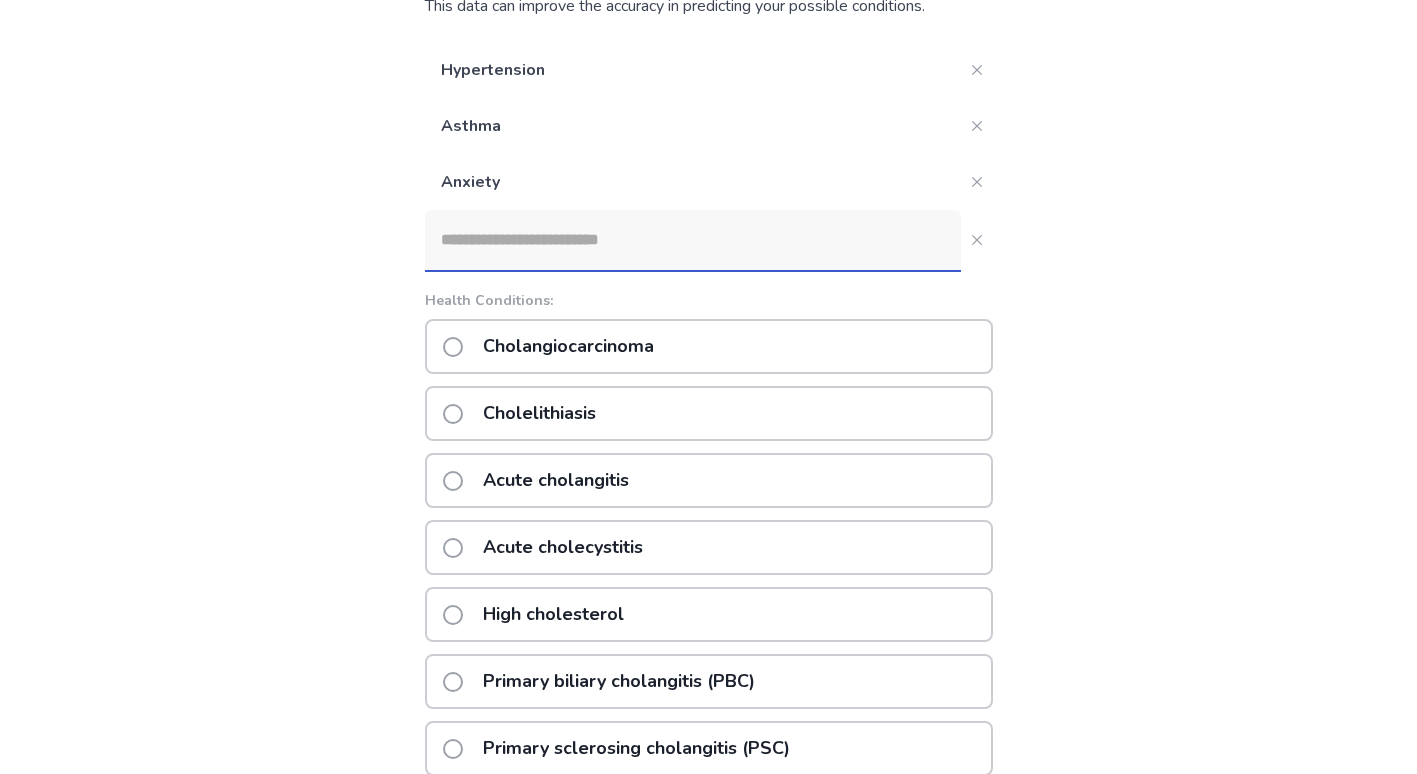 scroll, scrollTop: 0, scrollLeft: 0, axis: both 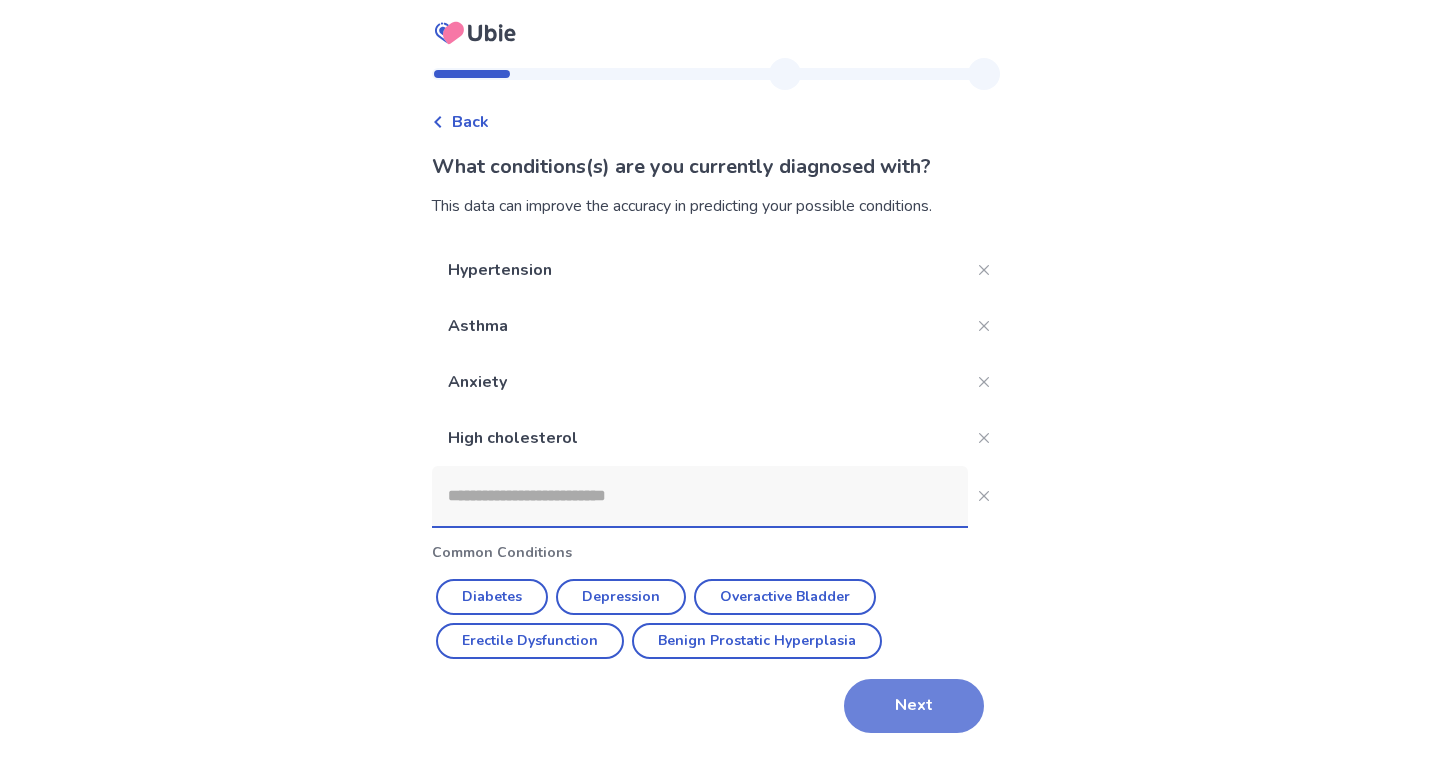 click on "Next" at bounding box center [914, 706] 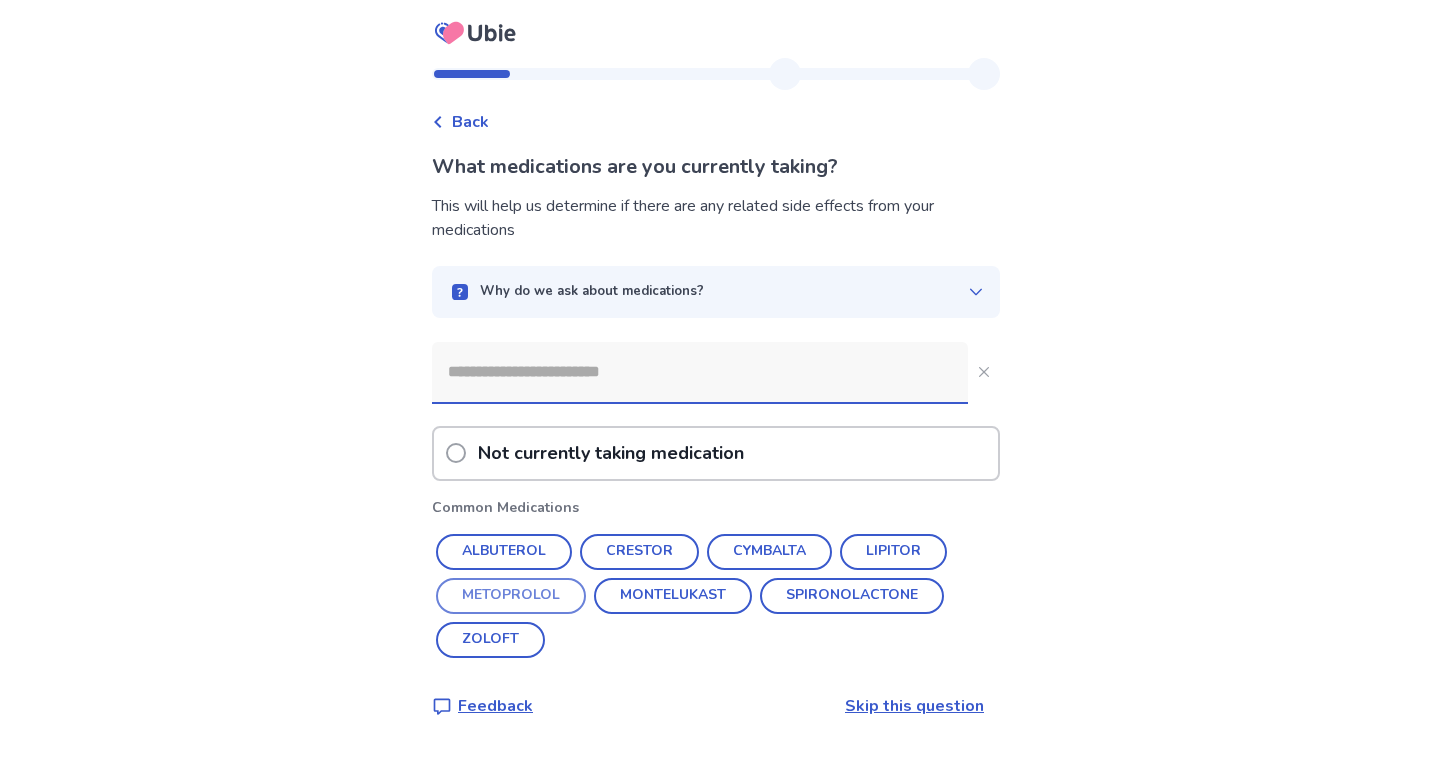 click on "METOPROLOL" at bounding box center [511, 596] 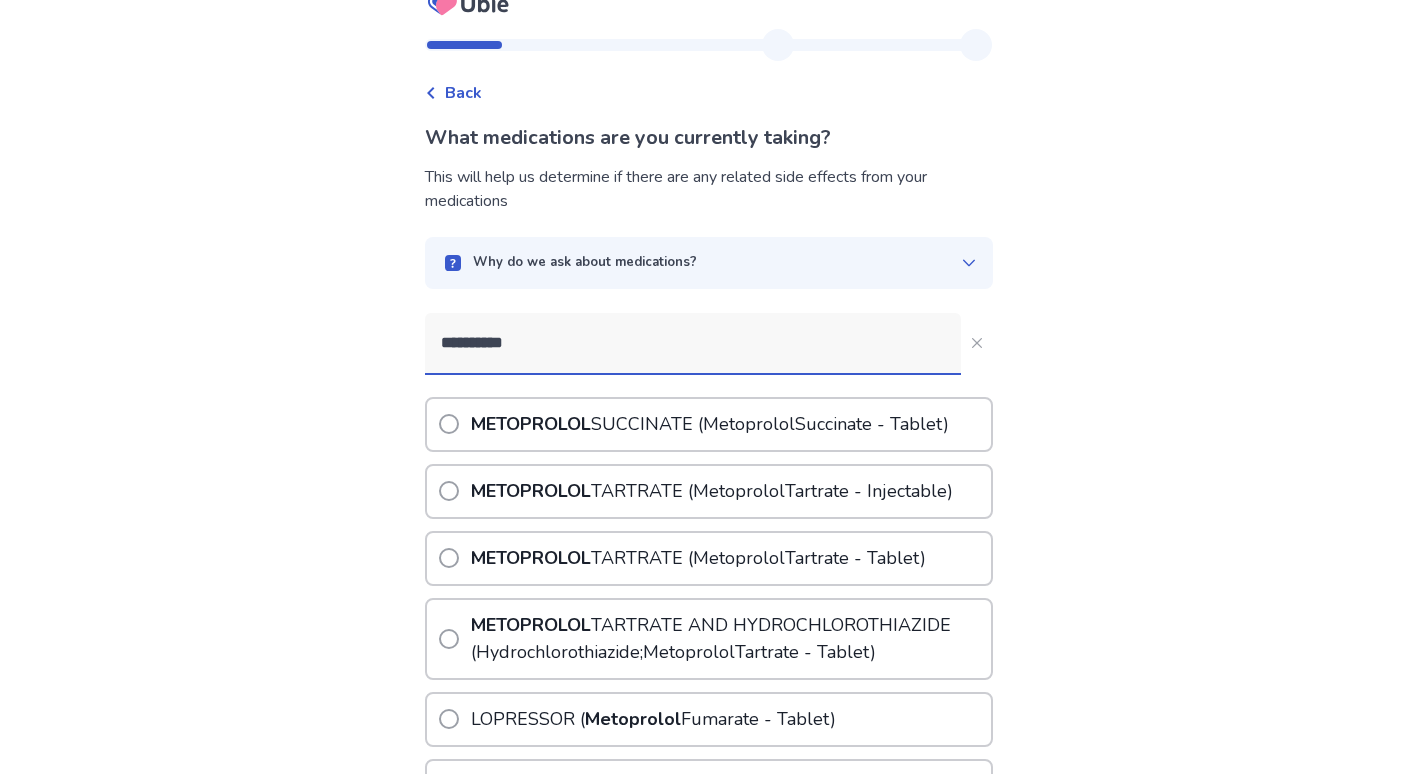 scroll, scrollTop: 0, scrollLeft: 0, axis: both 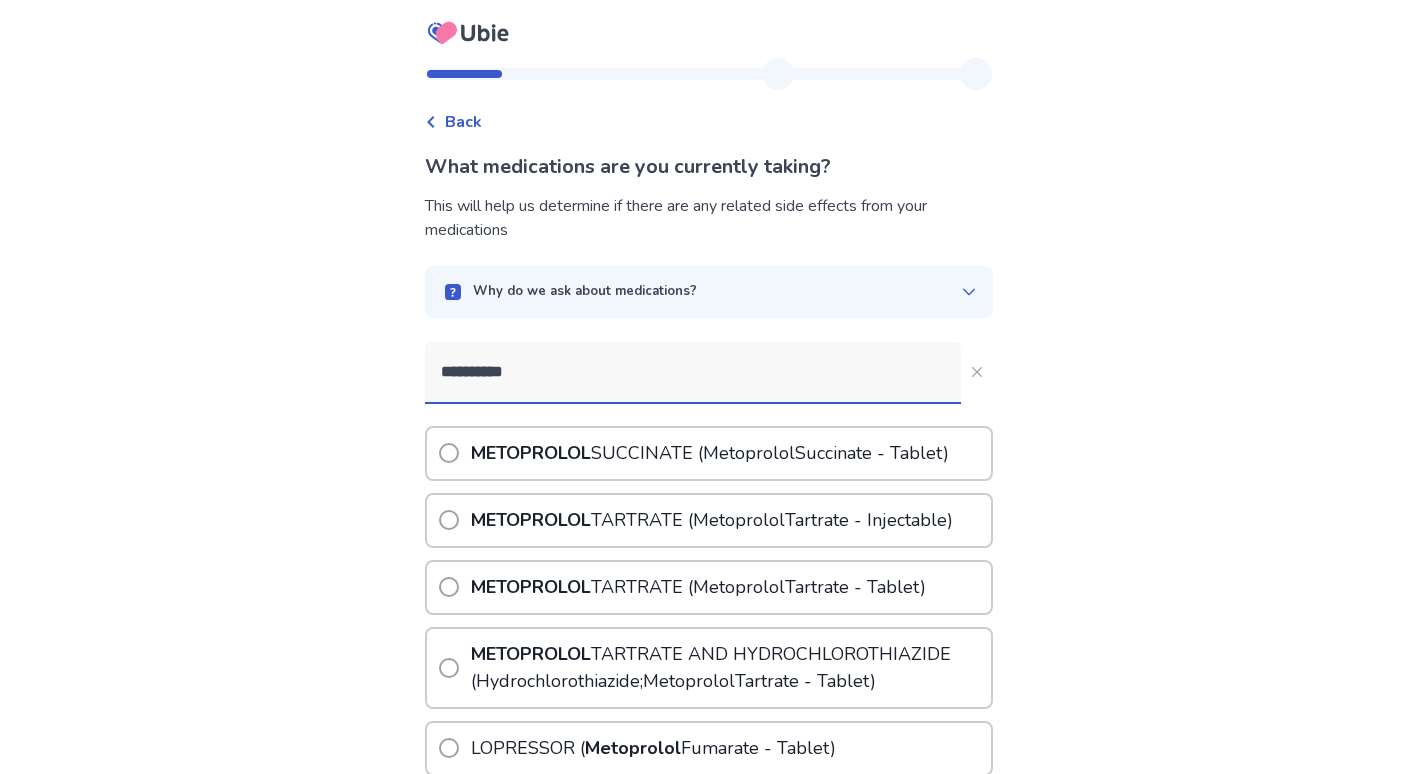 click at bounding box center [449, 453] 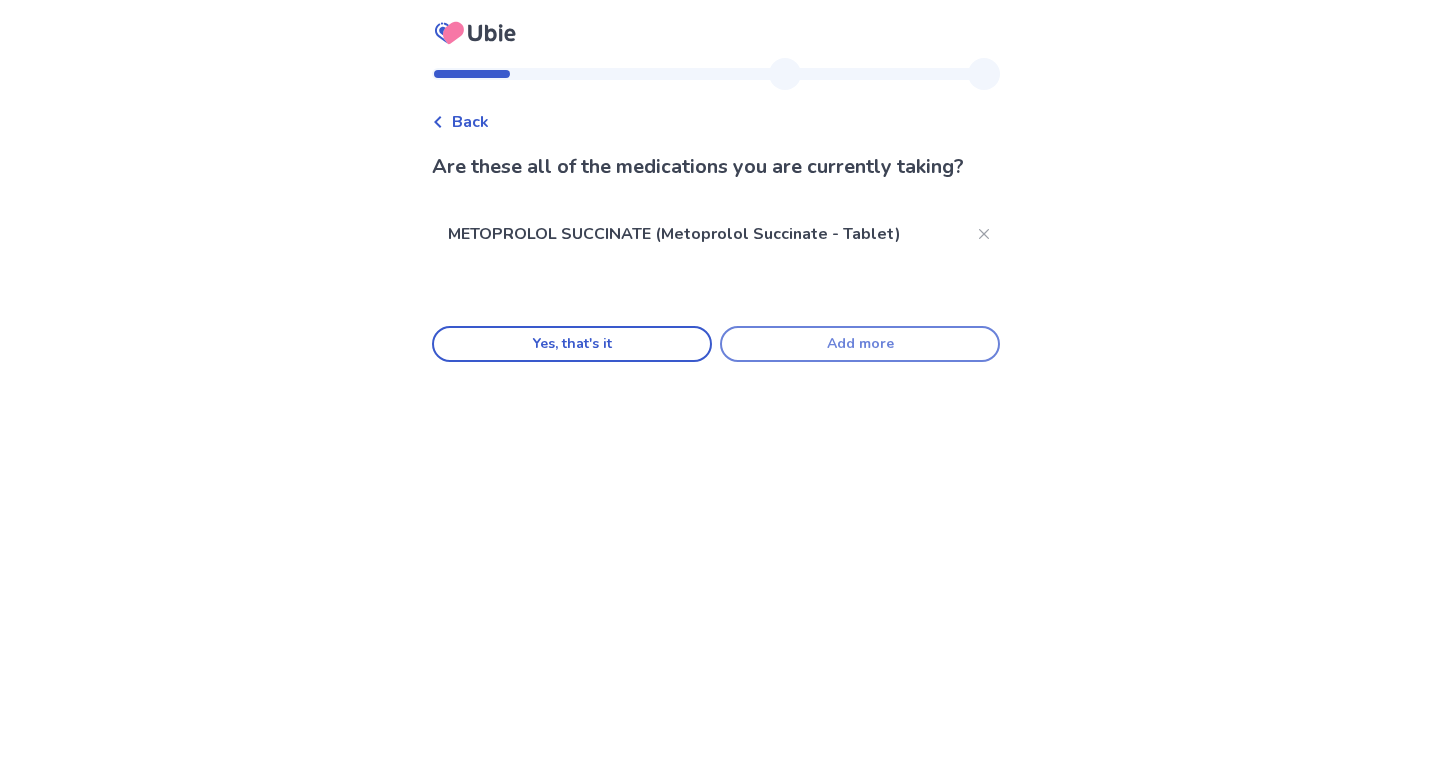 click on "Add more" at bounding box center [860, 344] 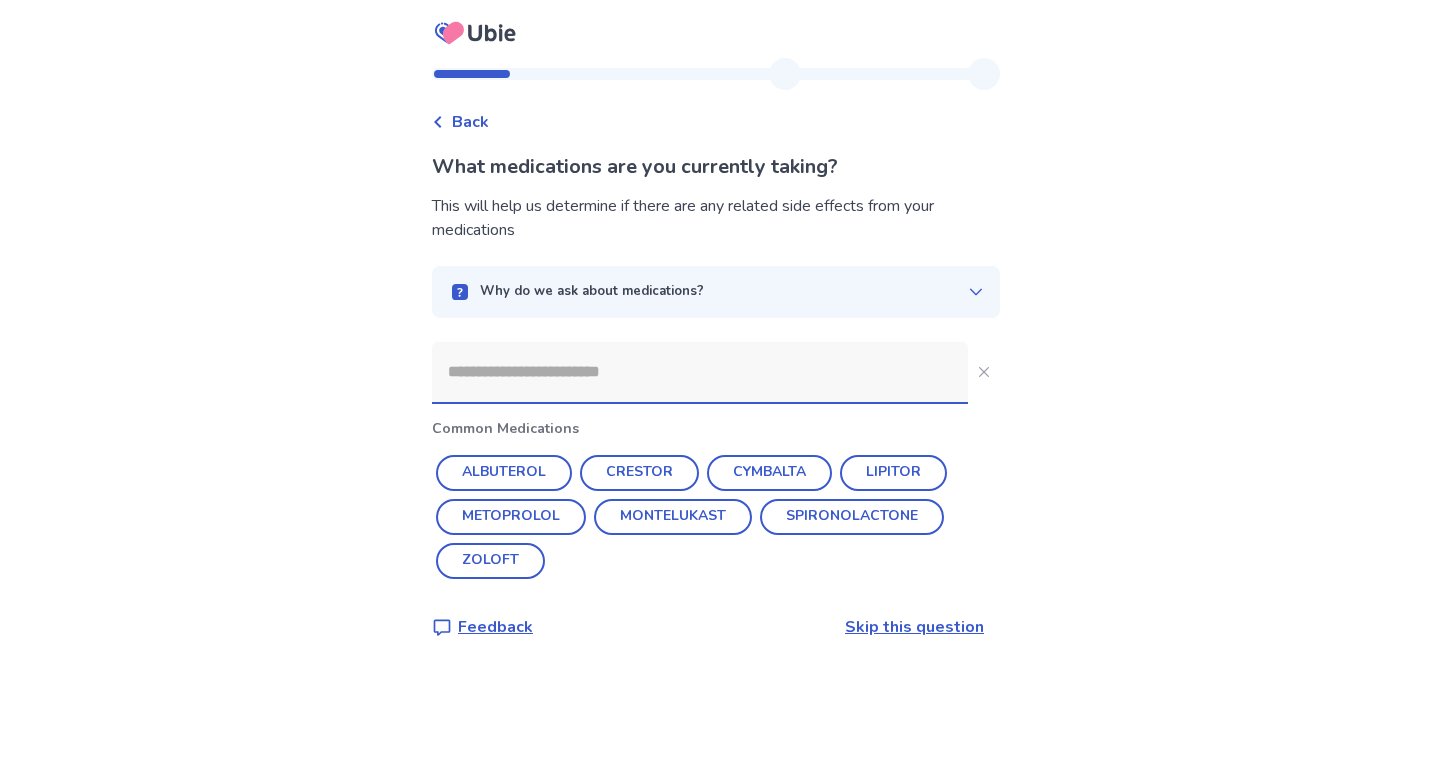 click at bounding box center (700, 372) 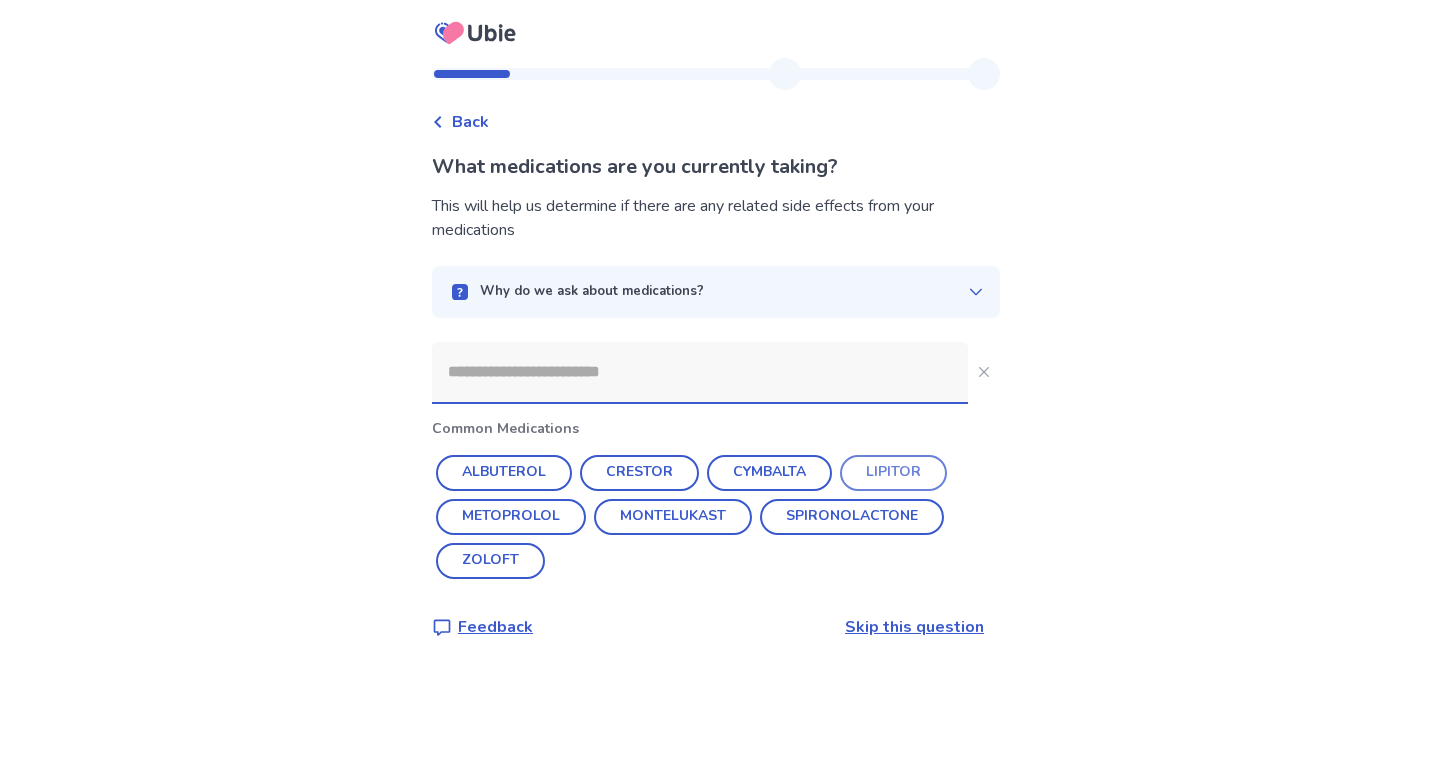 click on "LIPITOR" at bounding box center [893, 473] 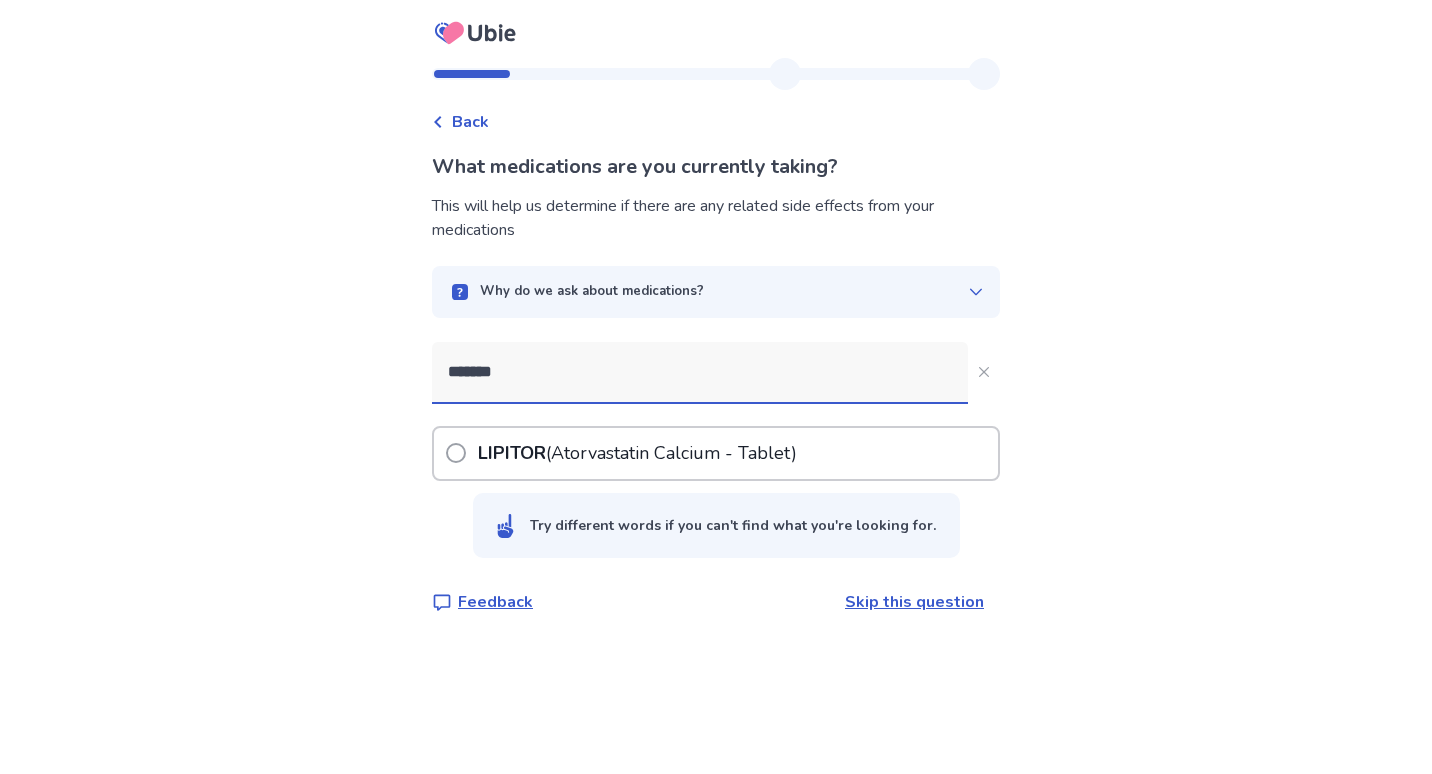 click at bounding box center (456, 453) 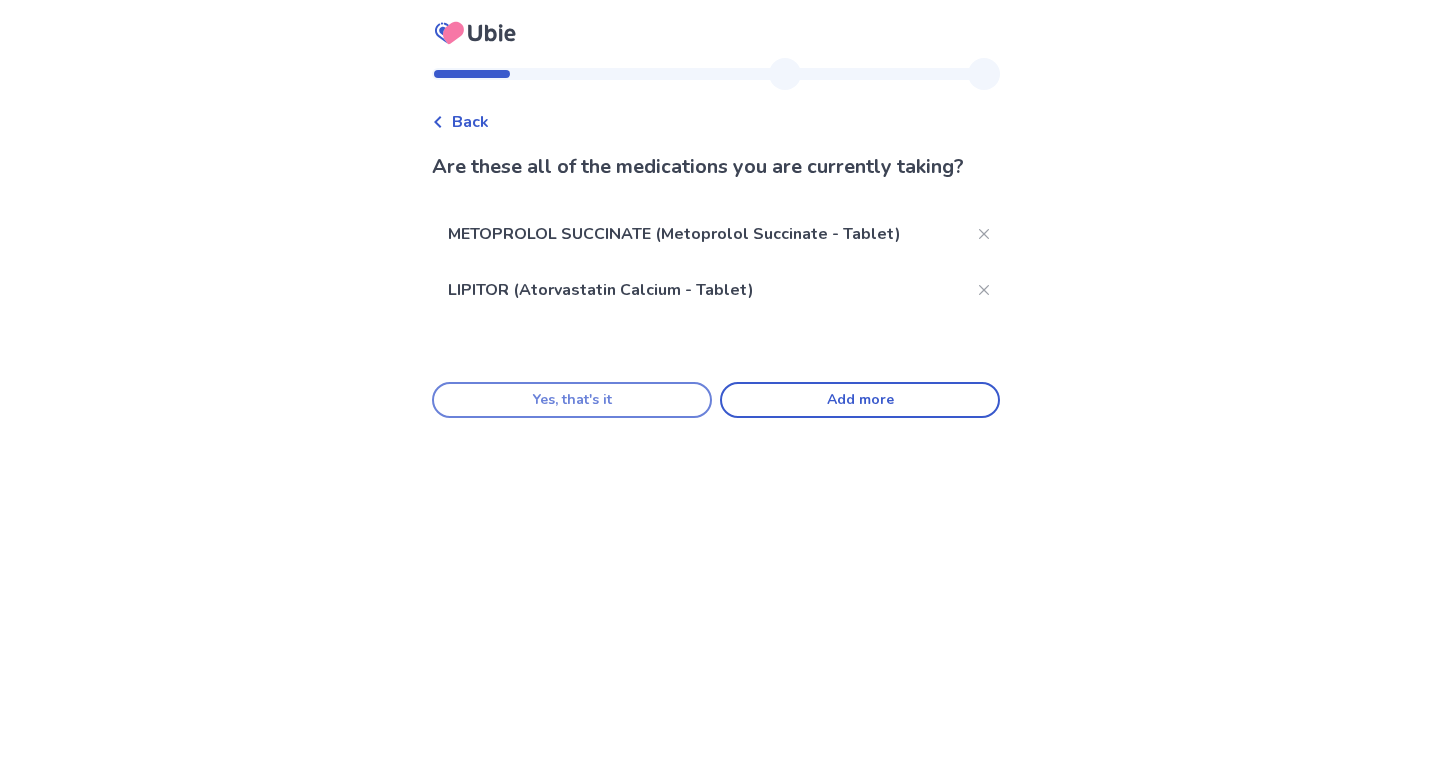 click on "Yes, that's it" at bounding box center [572, 400] 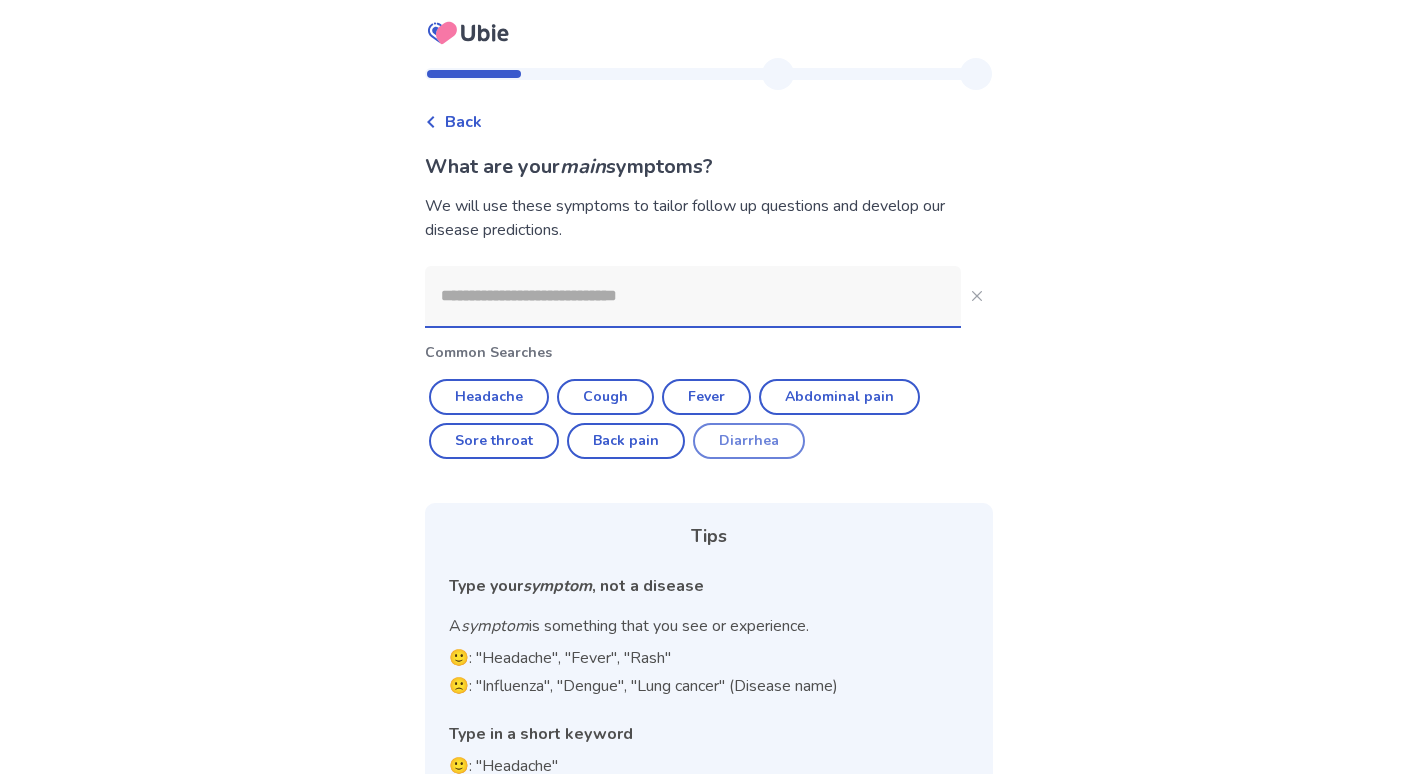 click on "Diarrhea" 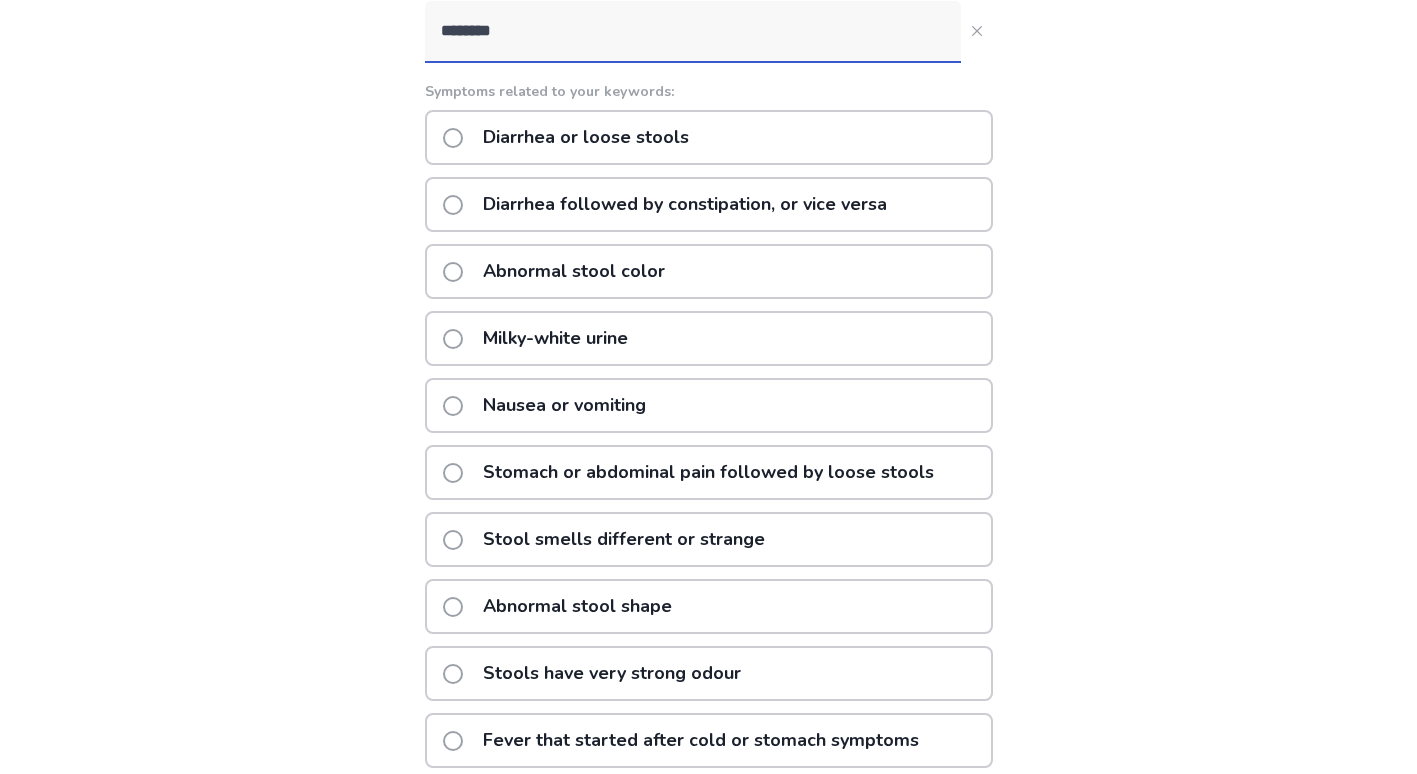scroll, scrollTop: 300, scrollLeft: 0, axis: vertical 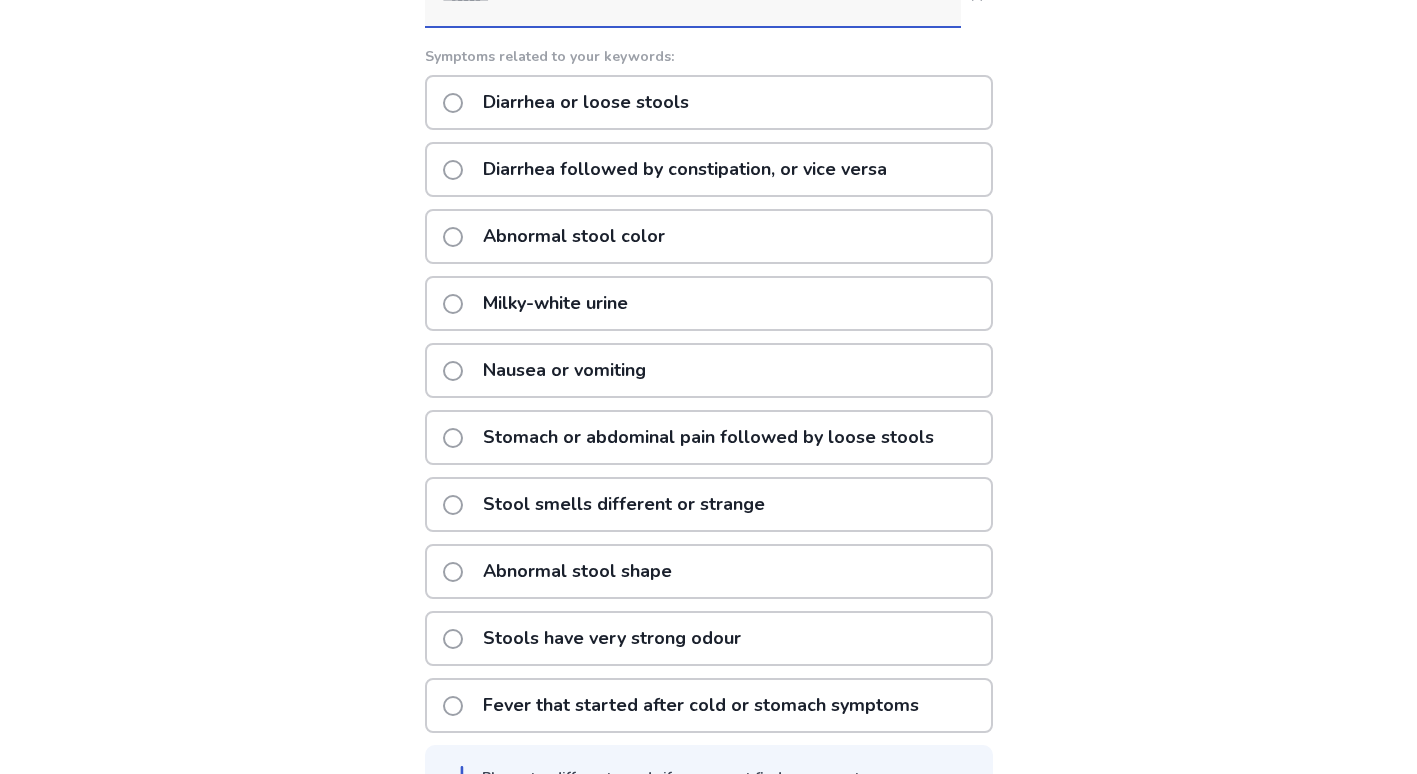 click 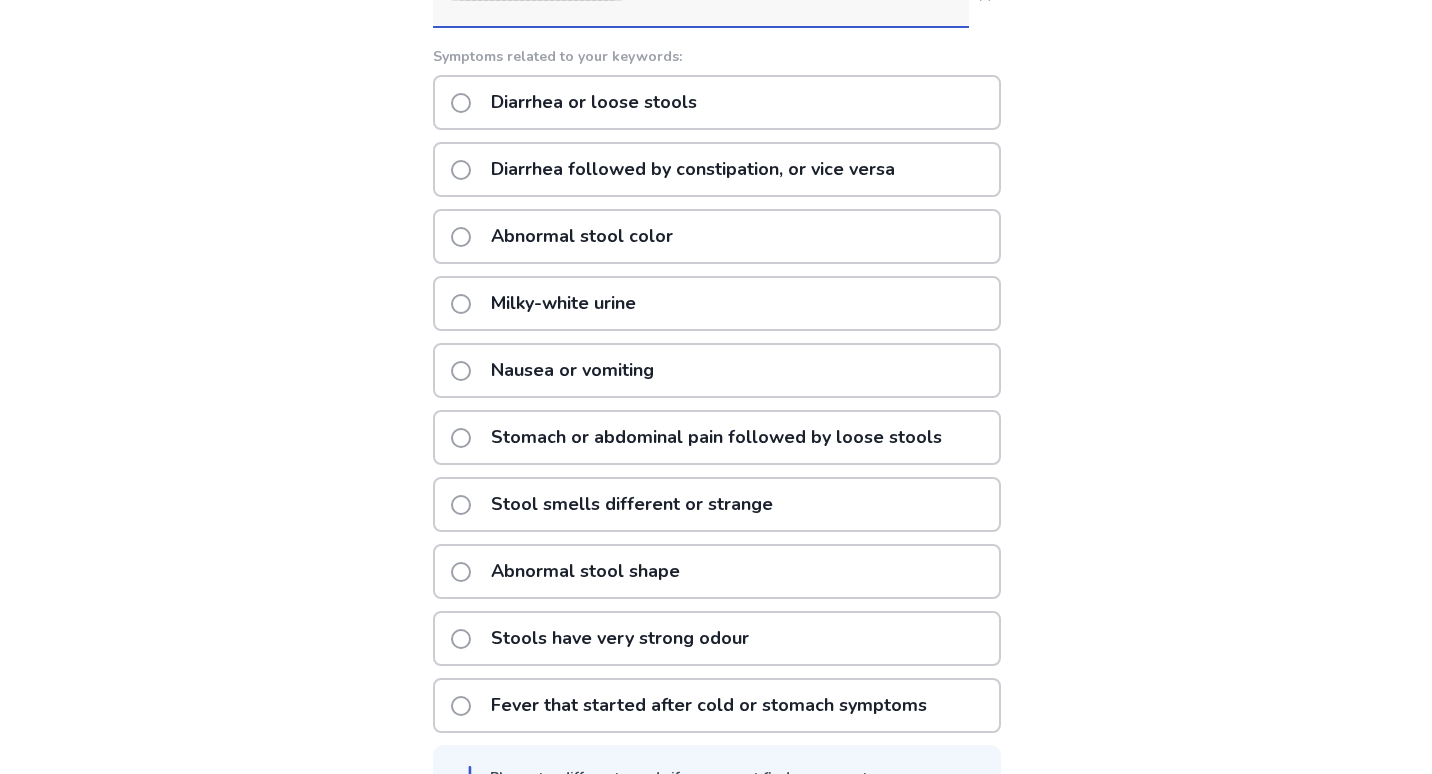 scroll, scrollTop: 0, scrollLeft: 0, axis: both 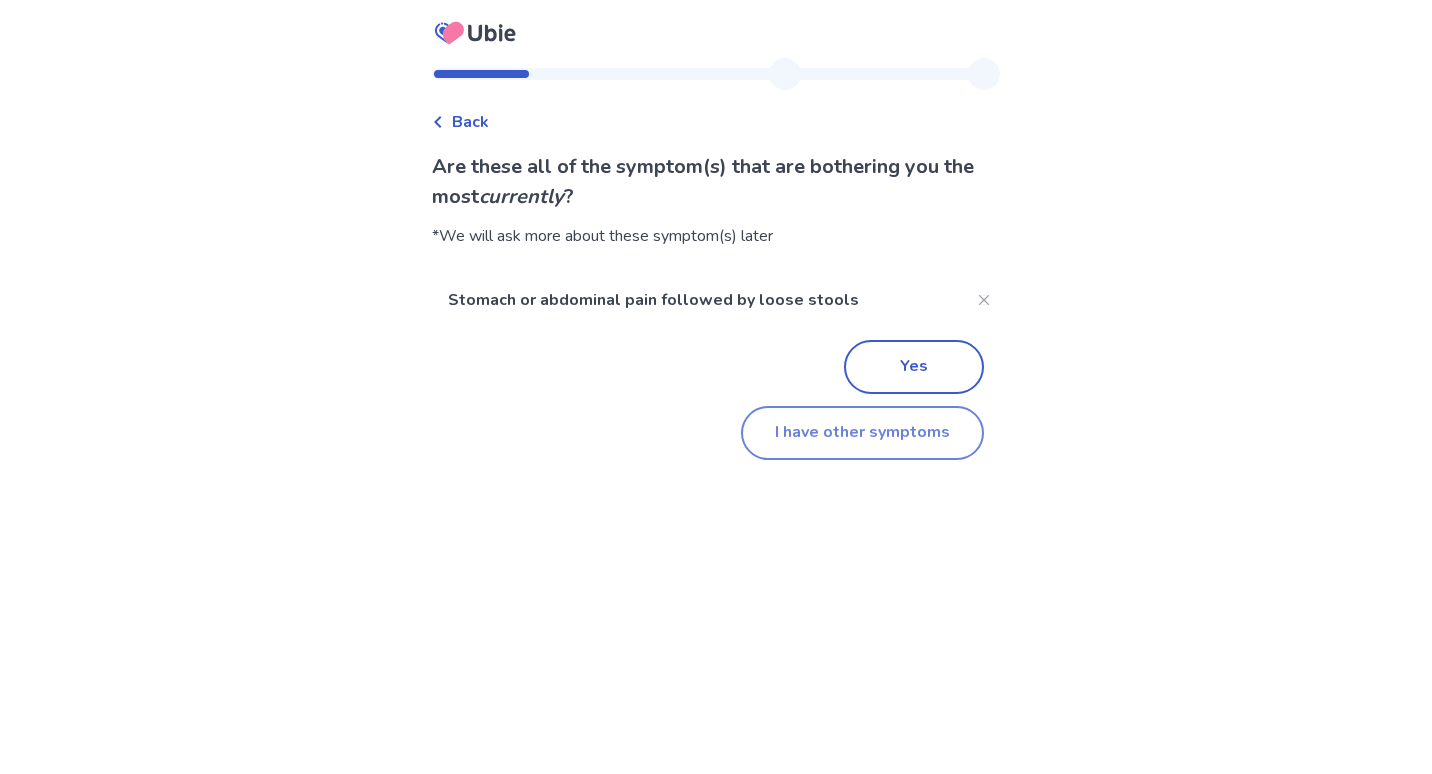 click on "I have other symptoms" 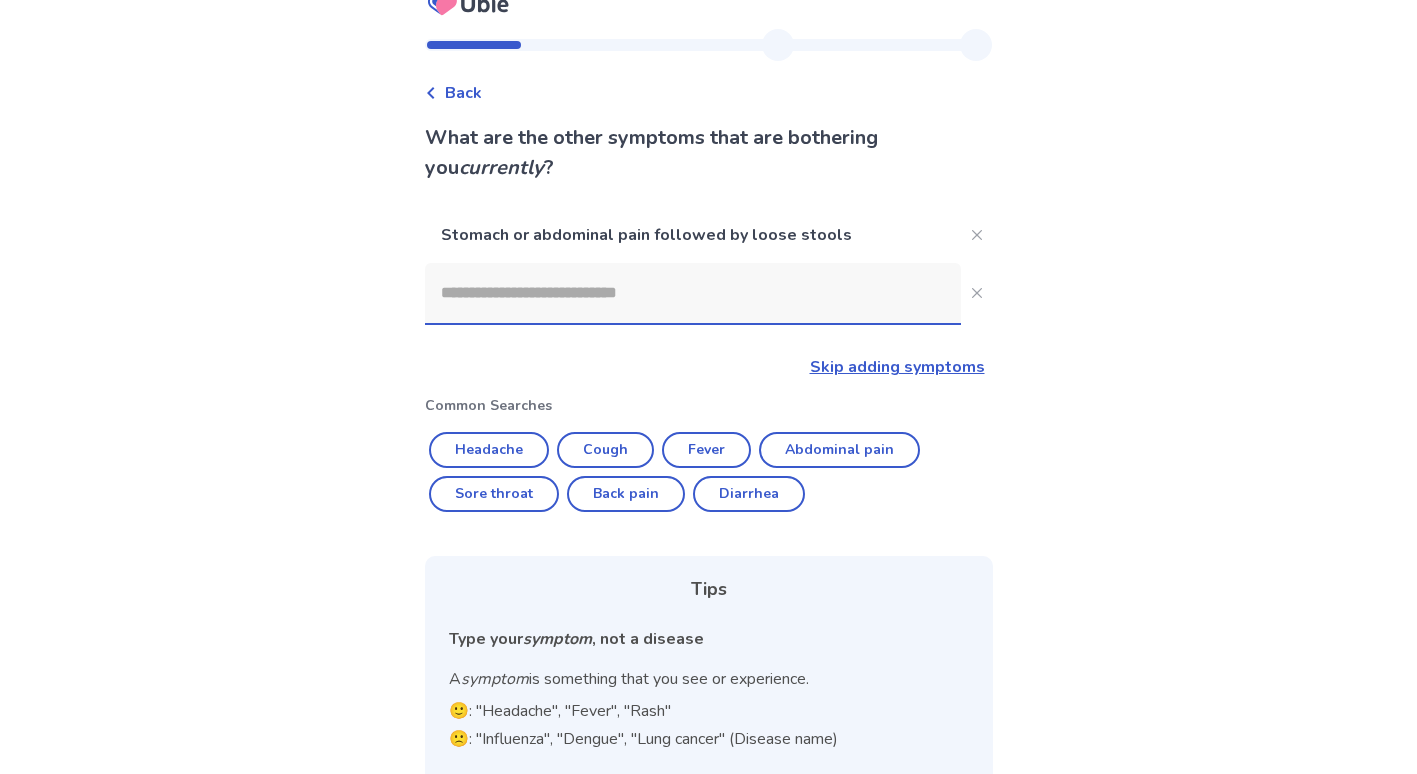 scroll, scrollTop: 0, scrollLeft: 0, axis: both 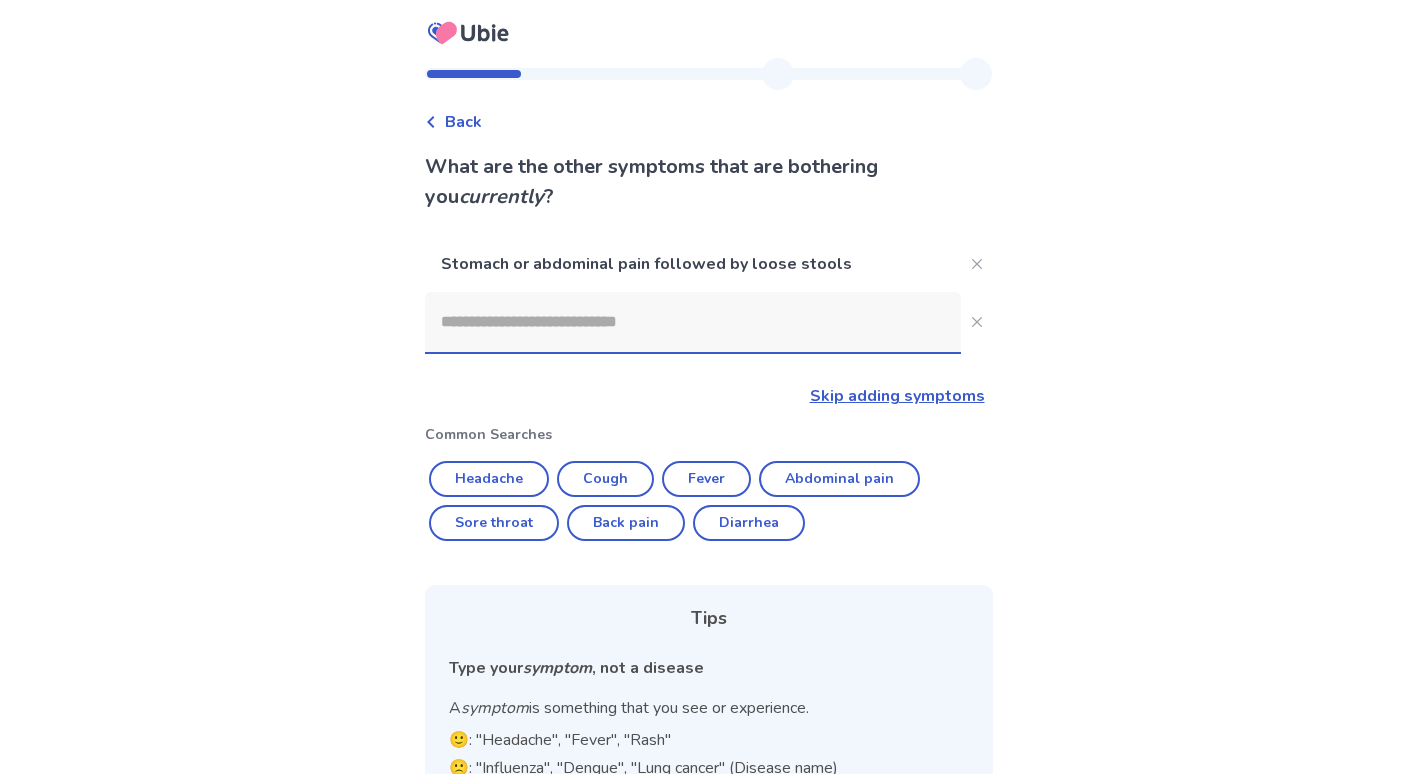 click on "Back" at bounding box center (463, 122) 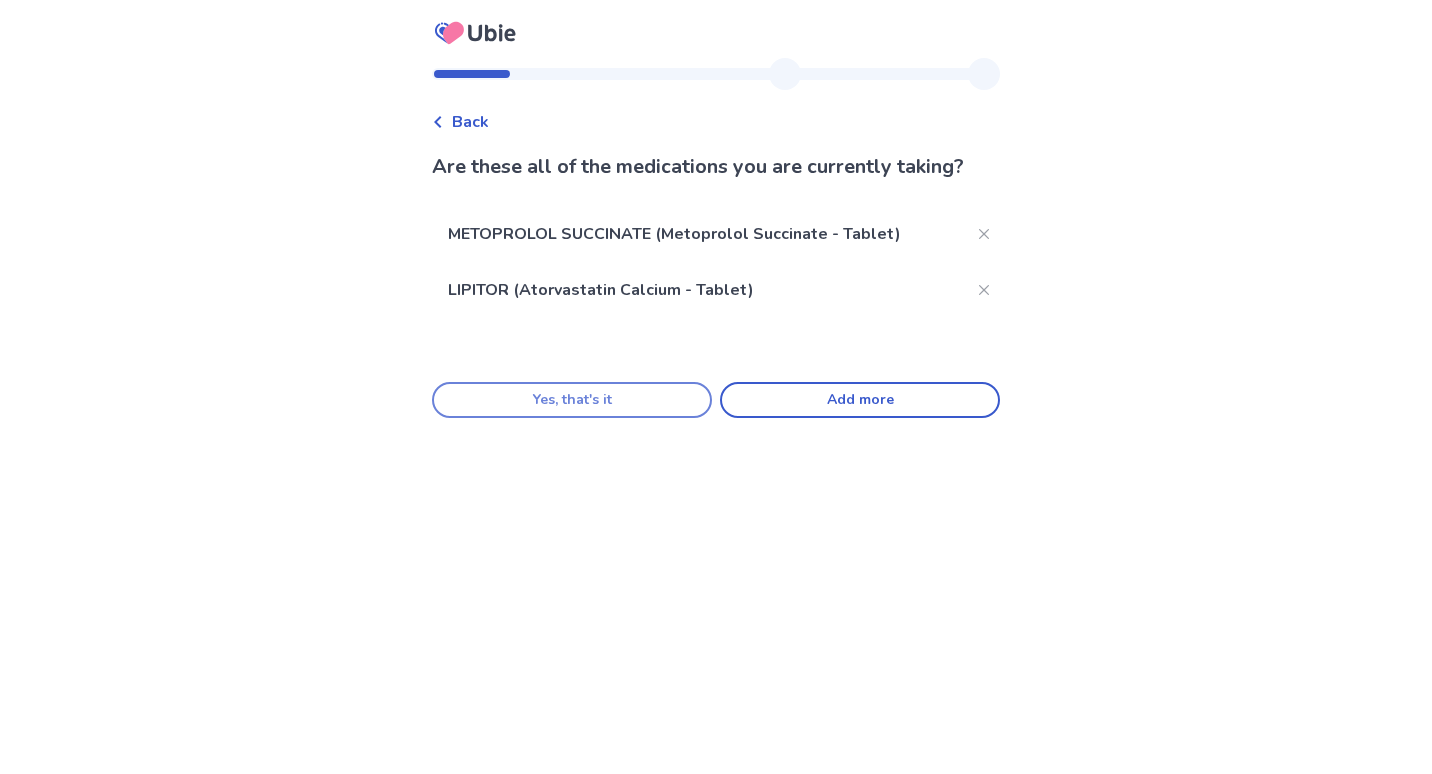 click on "Yes, that's it" at bounding box center (572, 400) 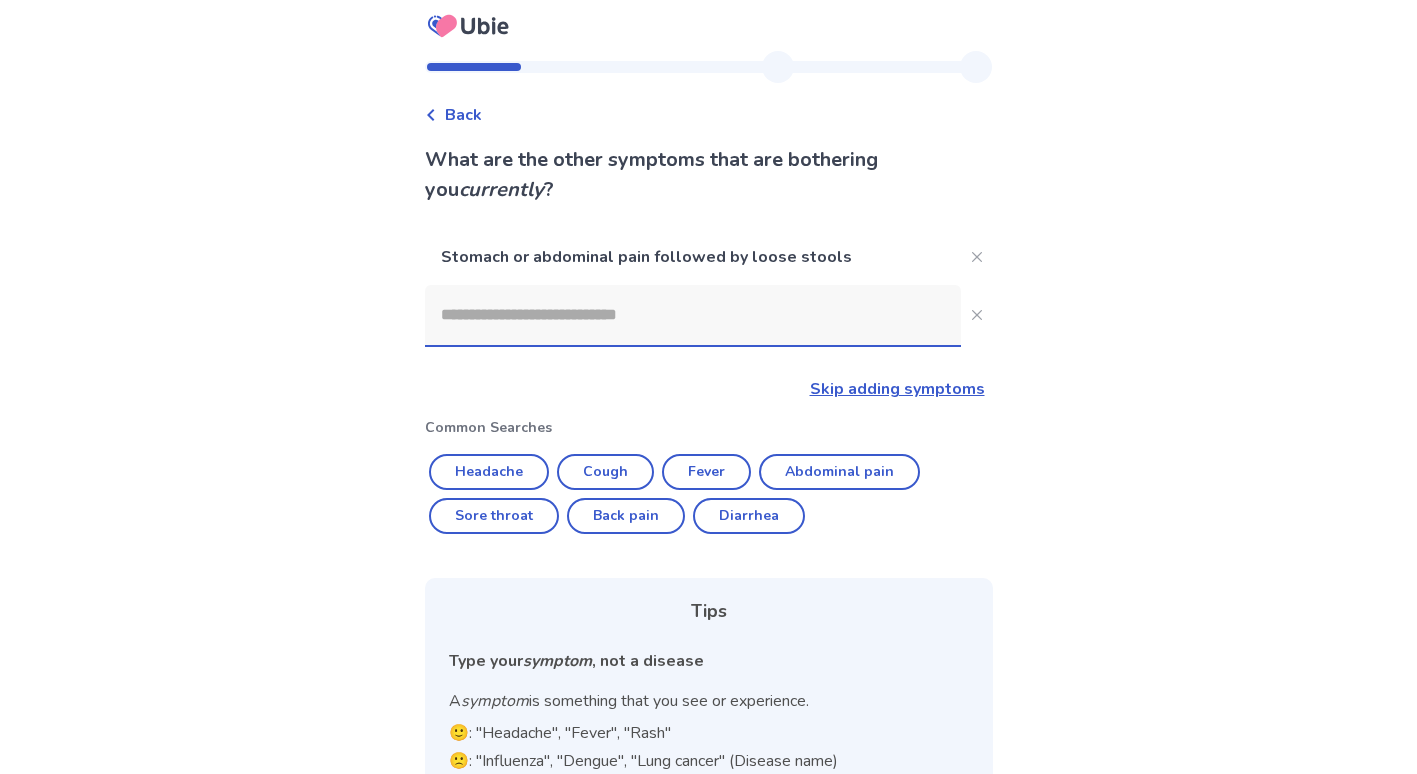 scroll, scrollTop: 0, scrollLeft: 0, axis: both 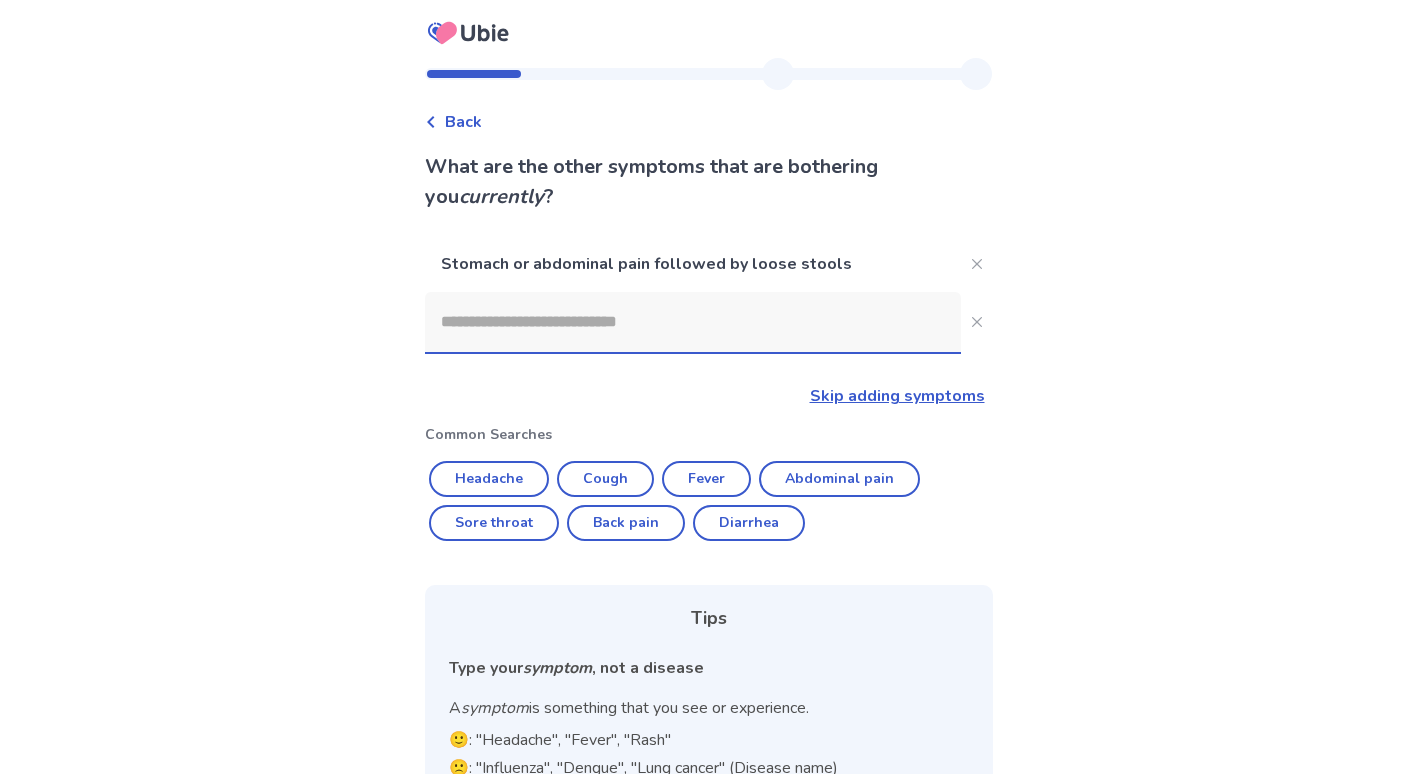 click on "Skip adding symptoms" 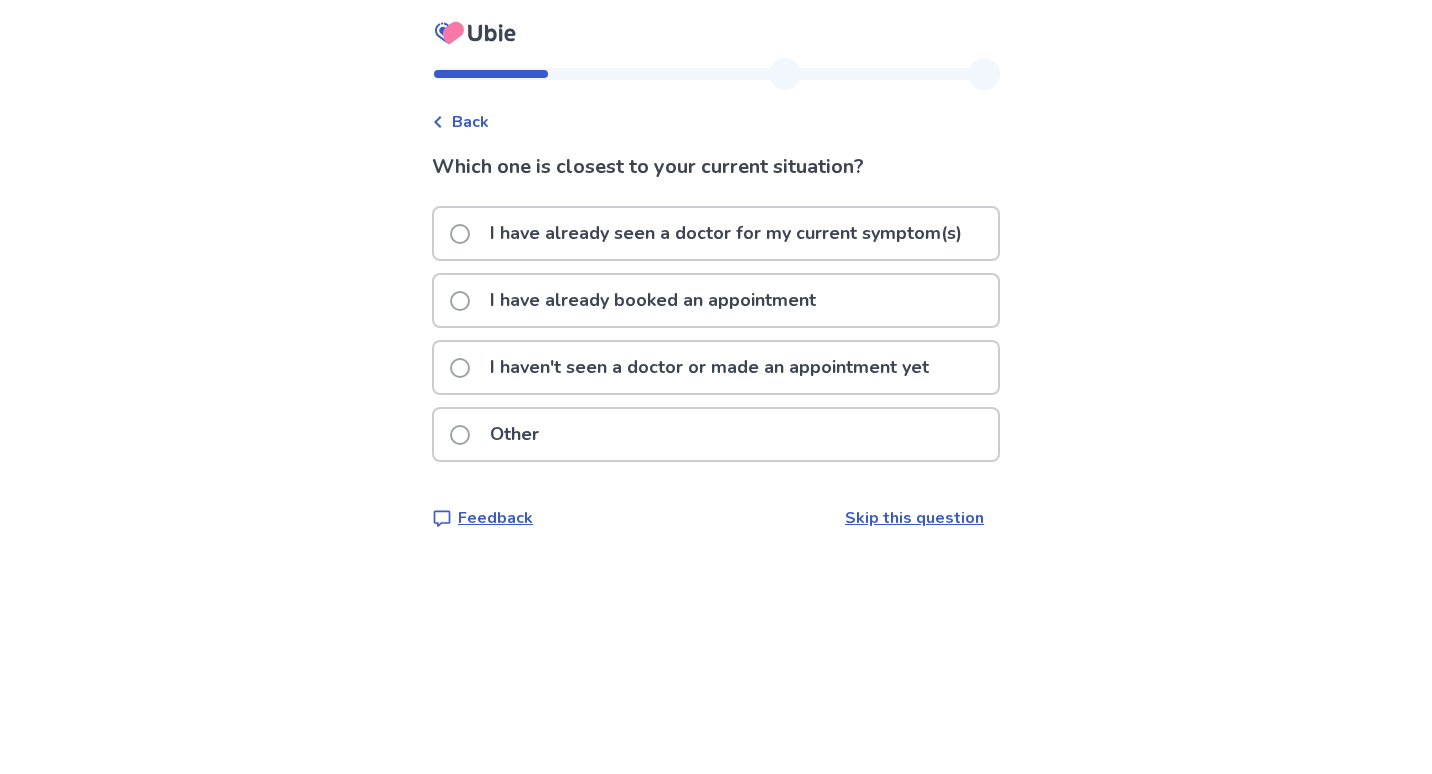 click at bounding box center (460, 368) 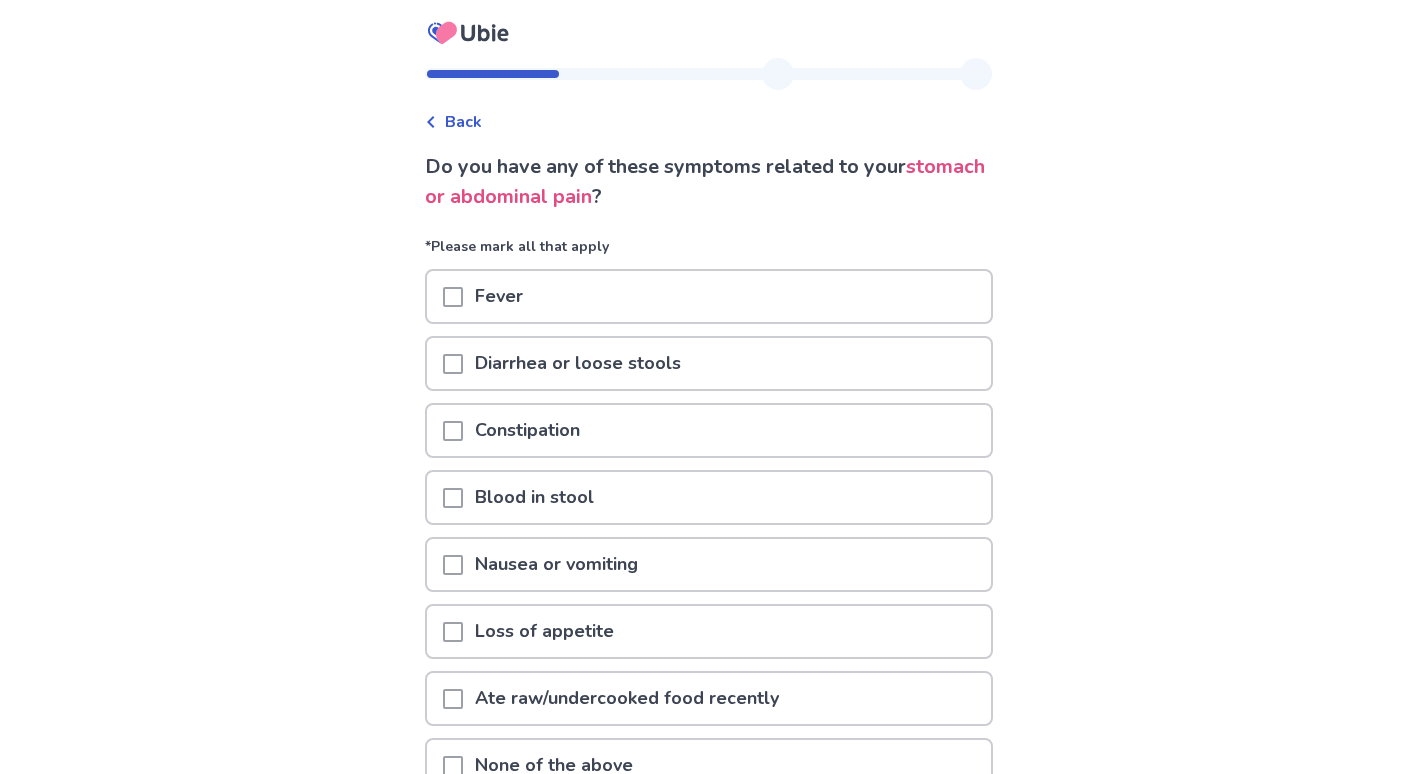 click at bounding box center (453, 364) 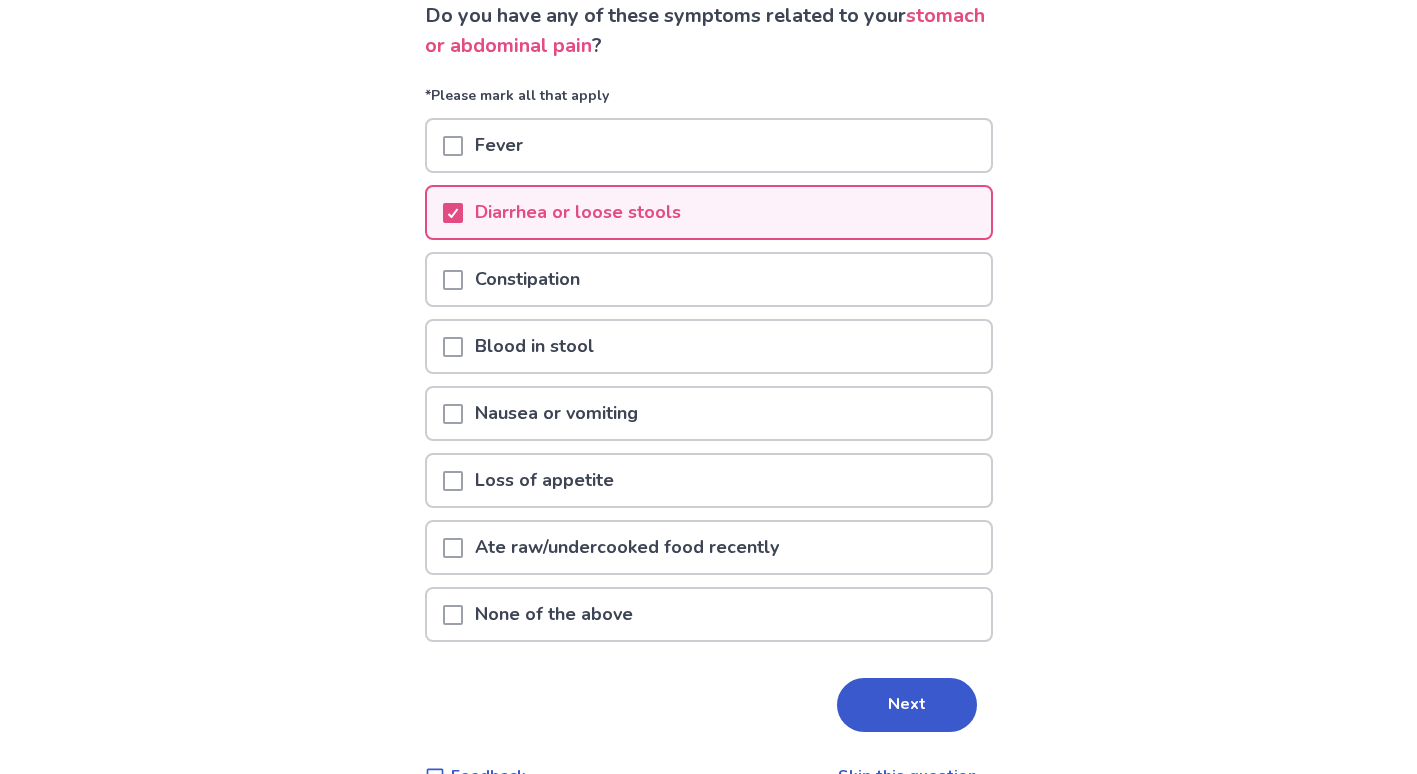scroll, scrollTop: 197, scrollLeft: 0, axis: vertical 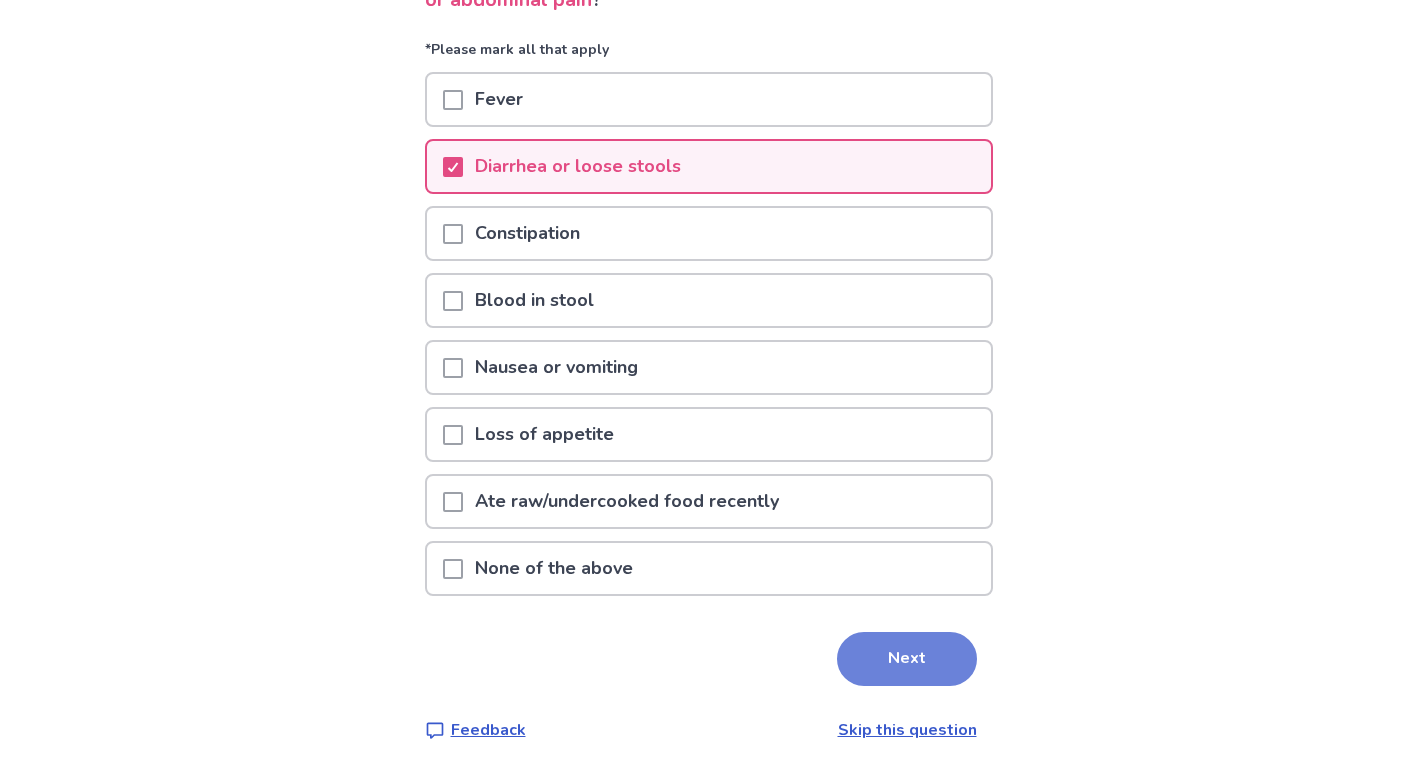 click on "Next" at bounding box center (907, 659) 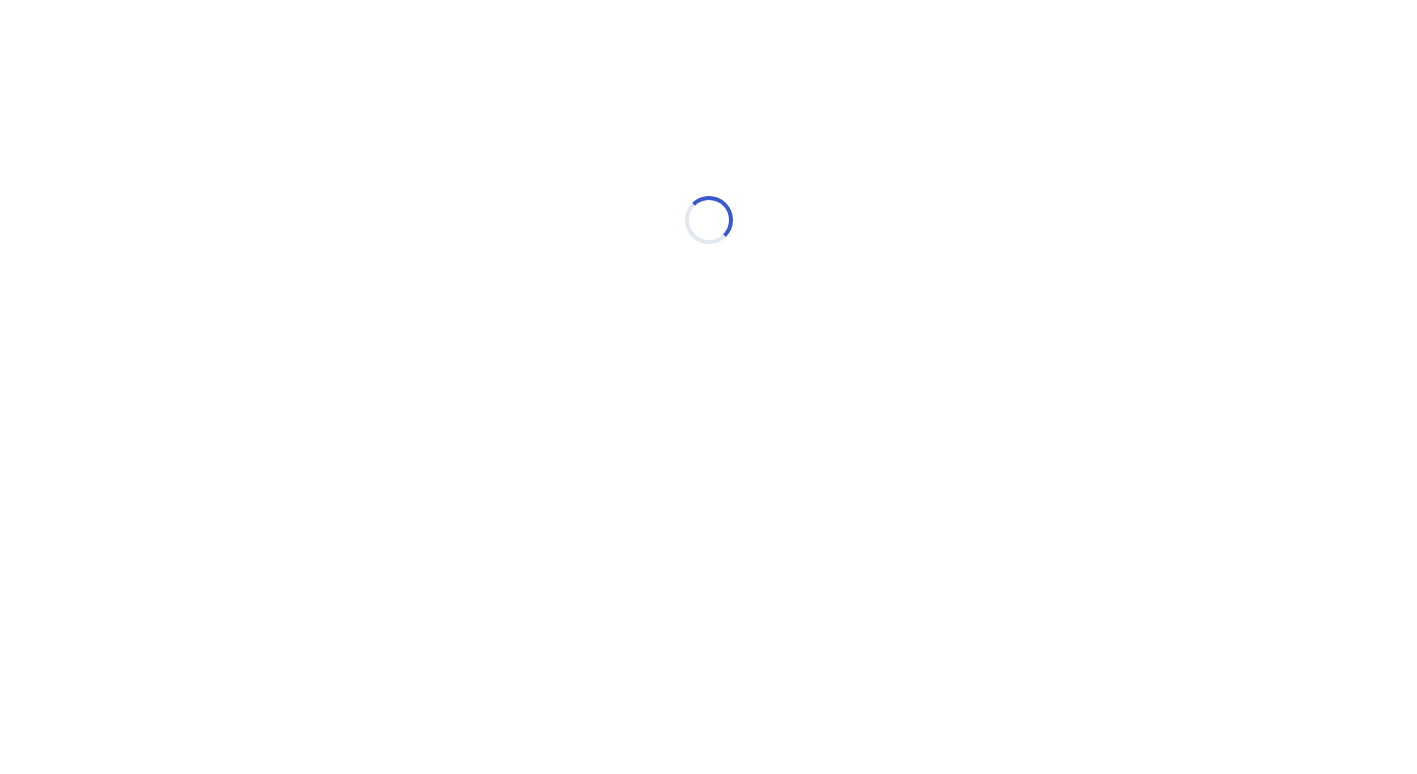 scroll, scrollTop: 0, scrollLeft: 0, axis: both 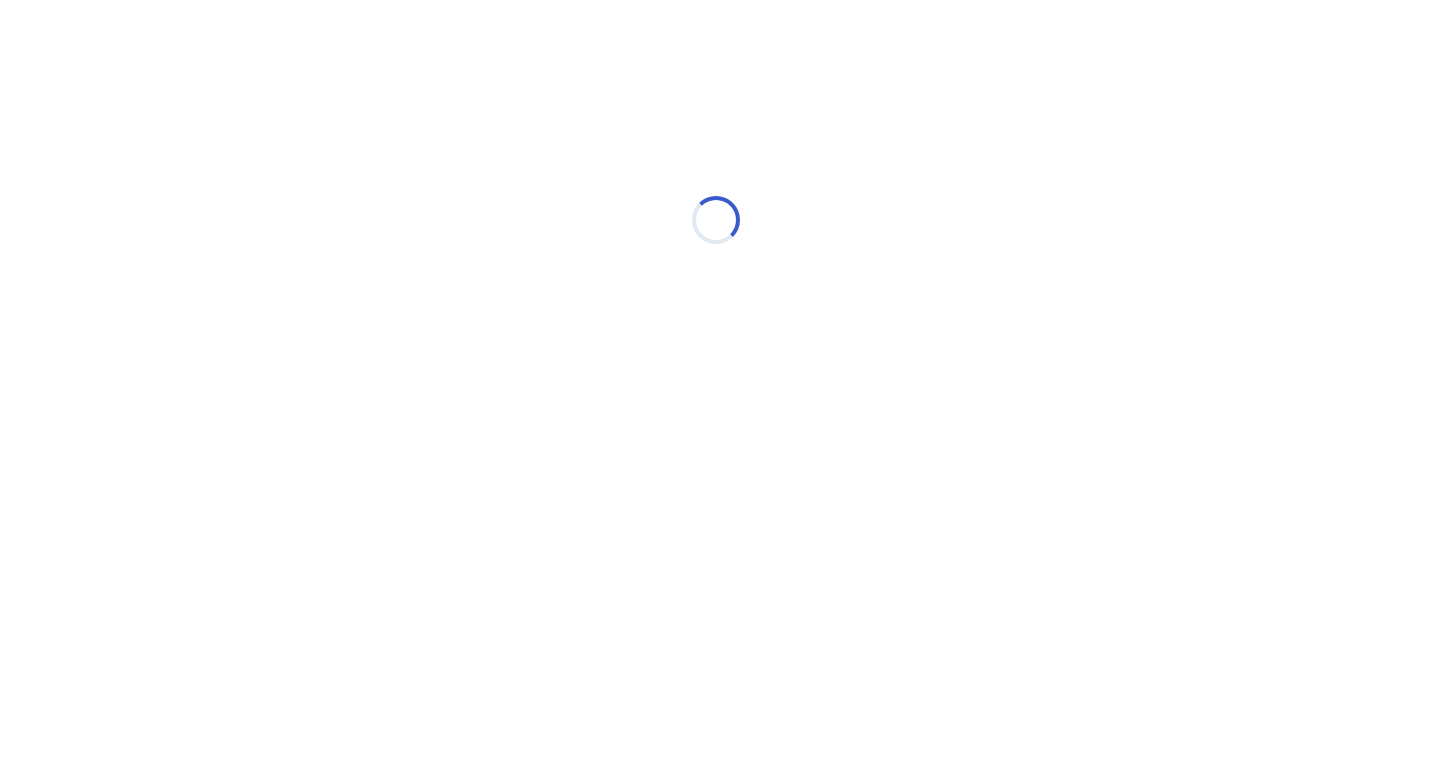 select on "*" 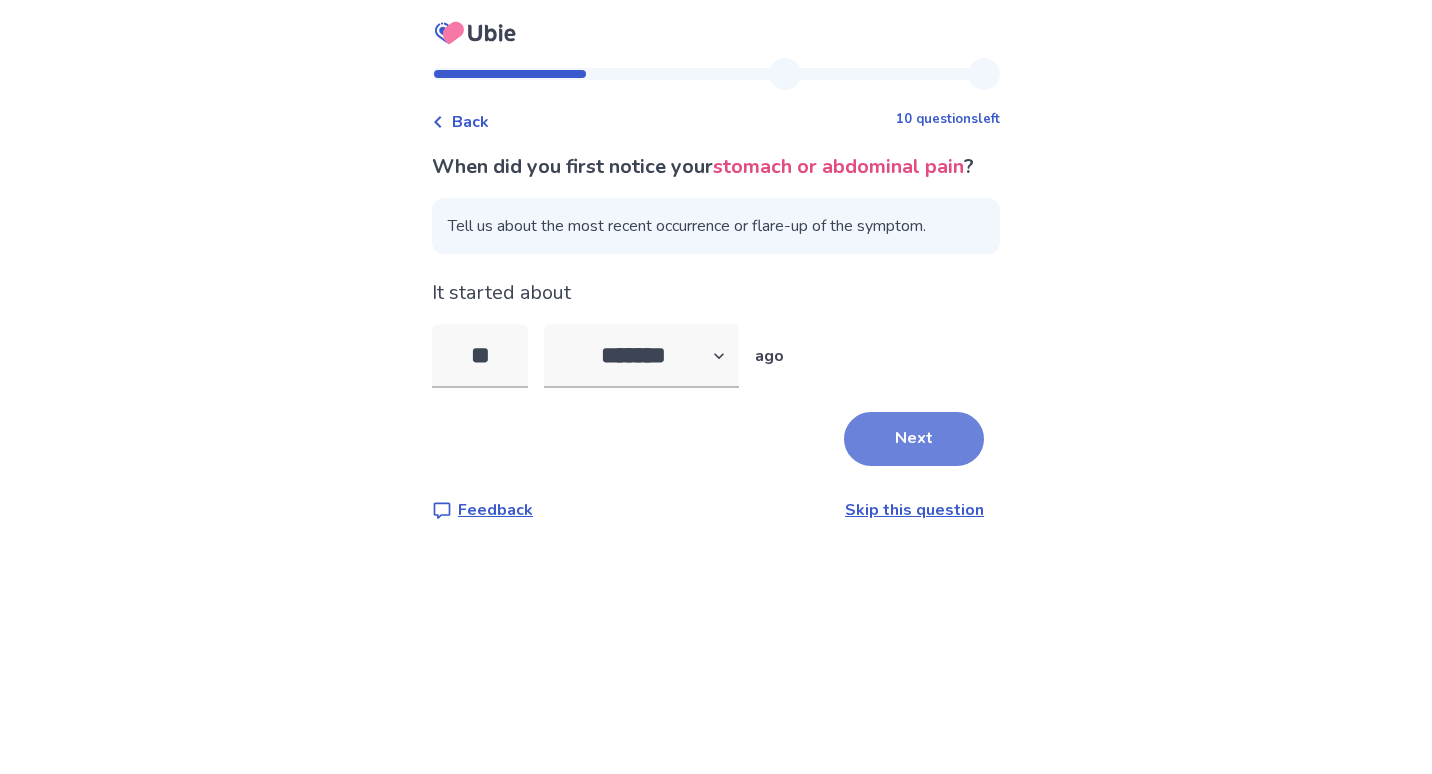 type on "**" 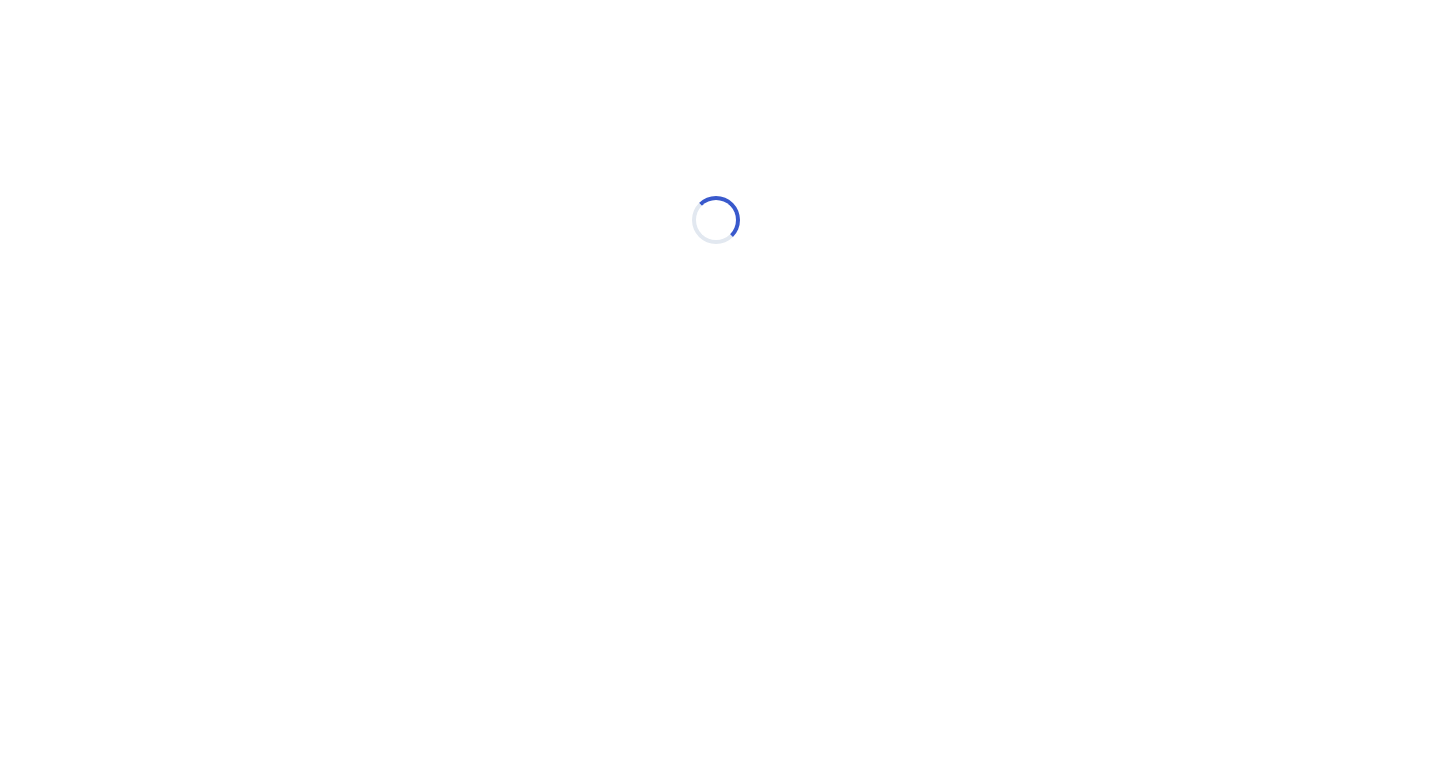 select on "*" 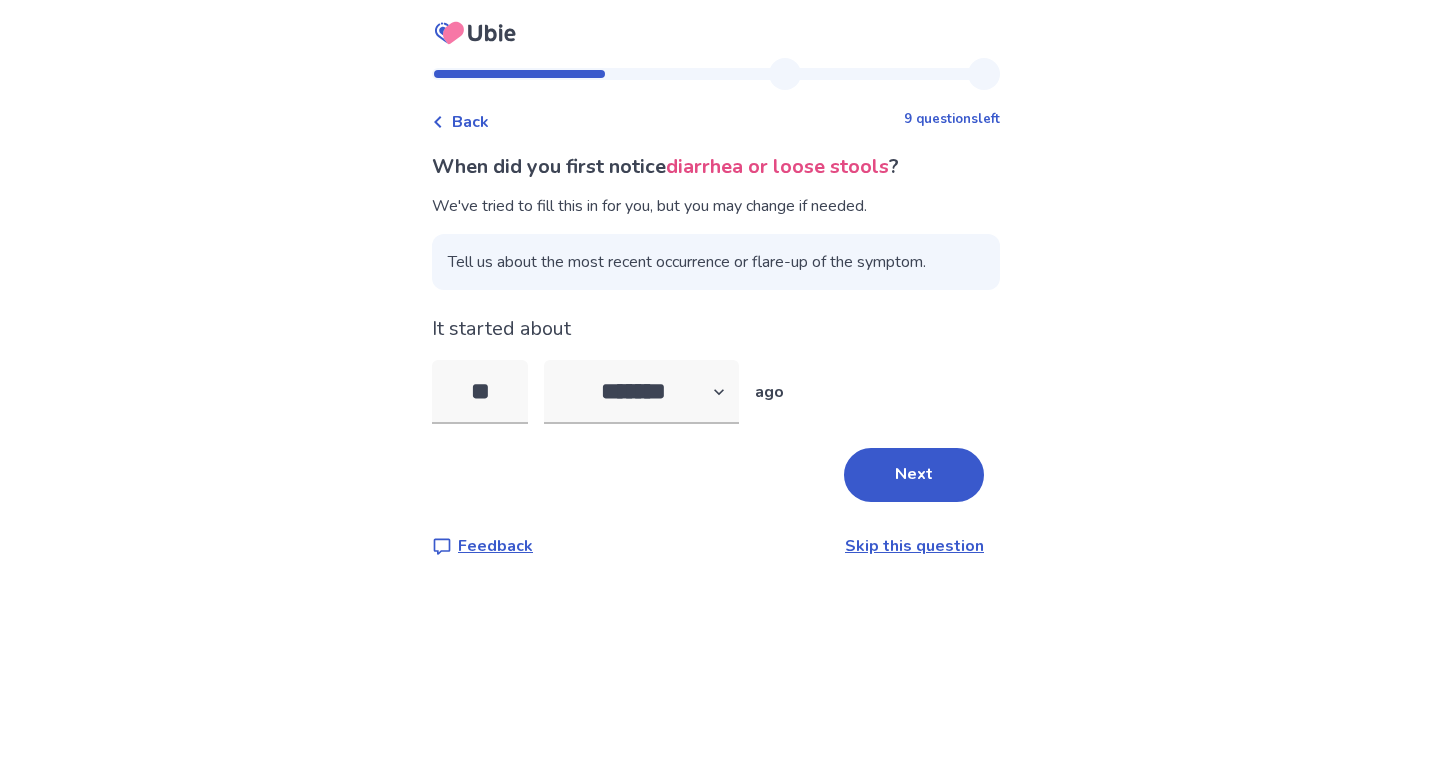 click on "Next" at bounding box center [914, 475] 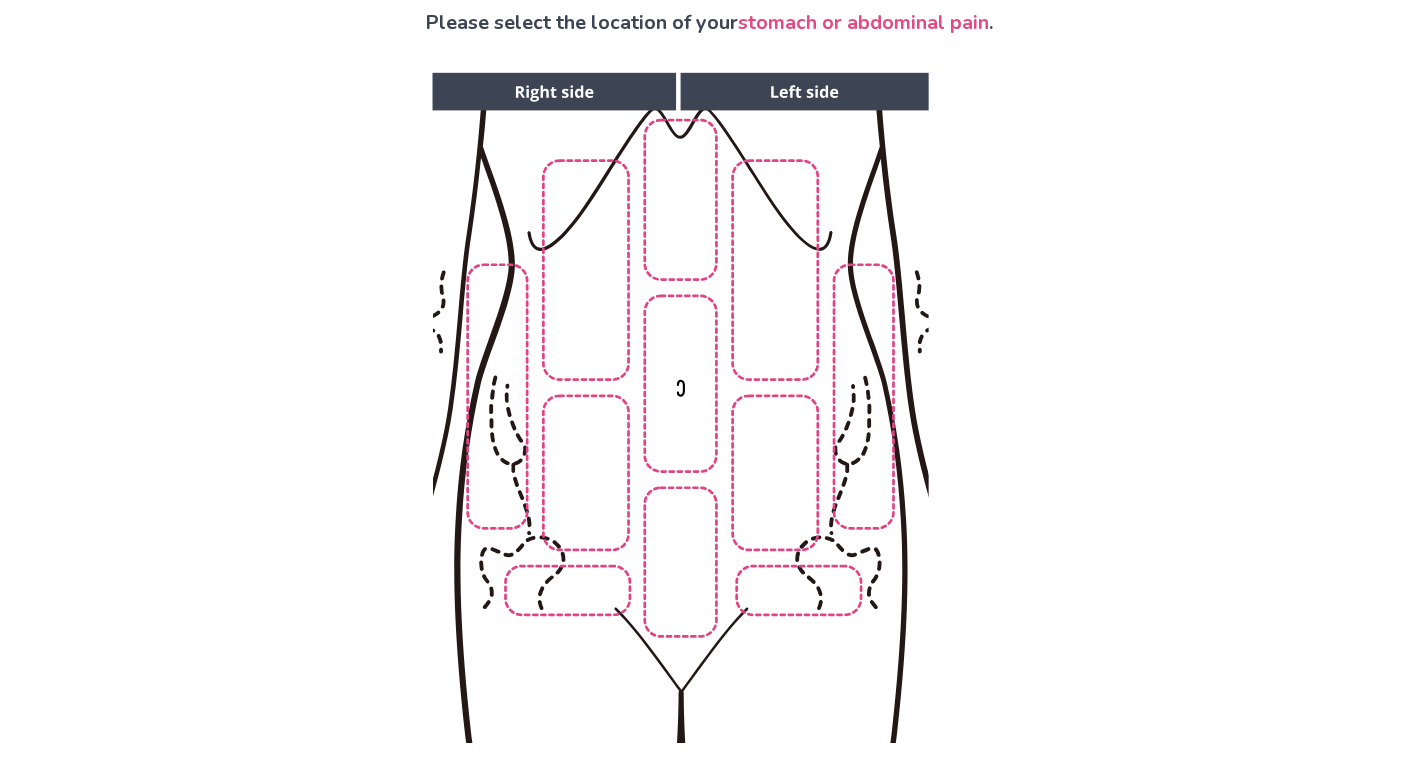 scroll, scrollTop: 91, scrollLeft: 0, axis: vertical 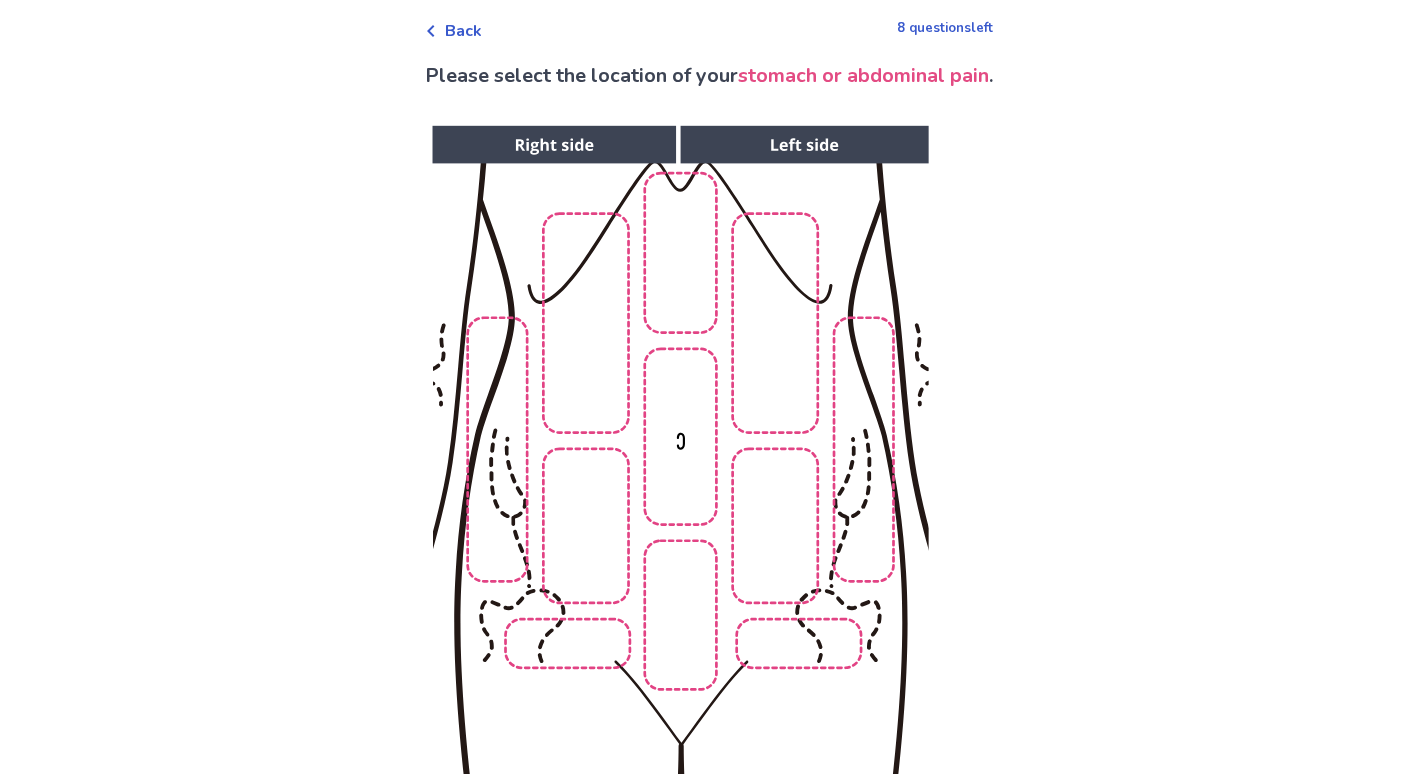 click at bounding box center (680, 461) 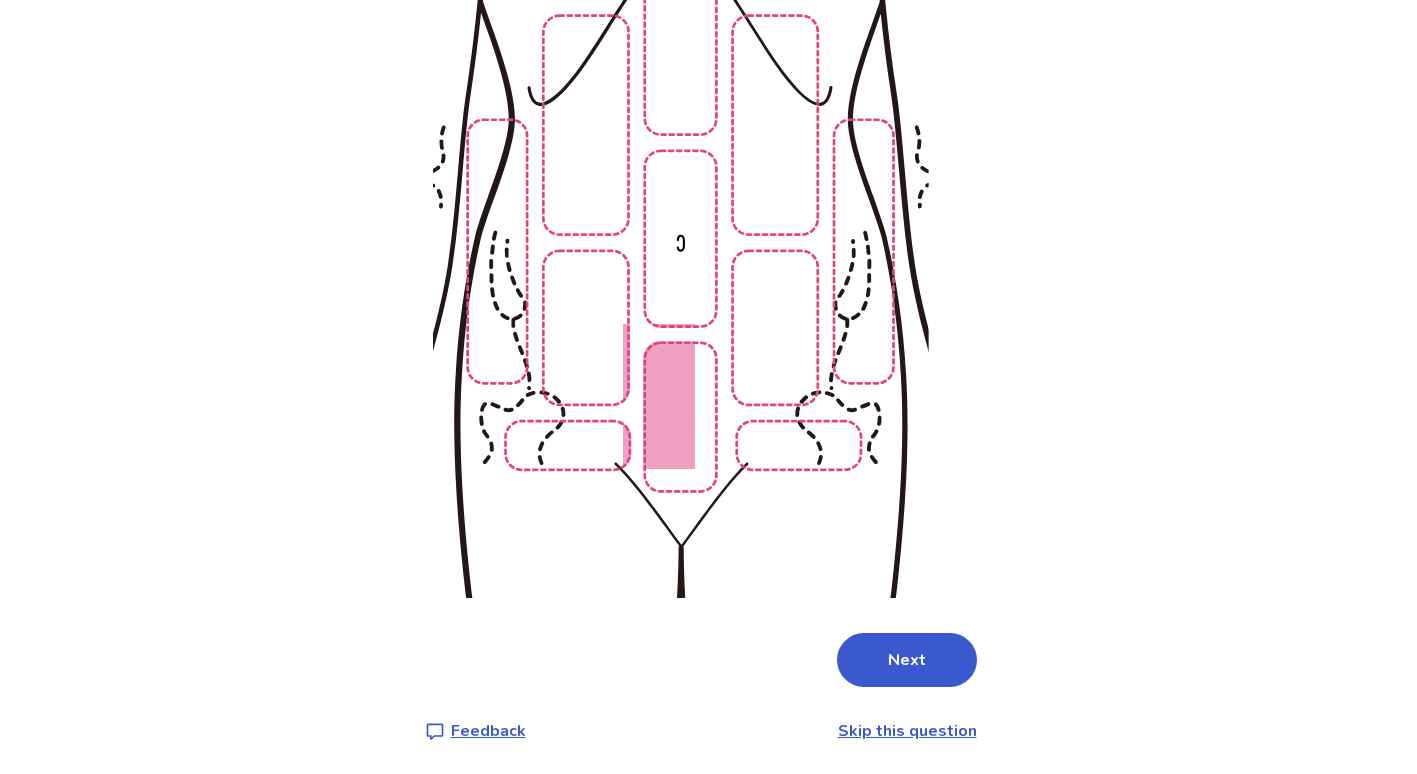scroll, scrollTop: 291, scrollLeft: 0, axis: vertical 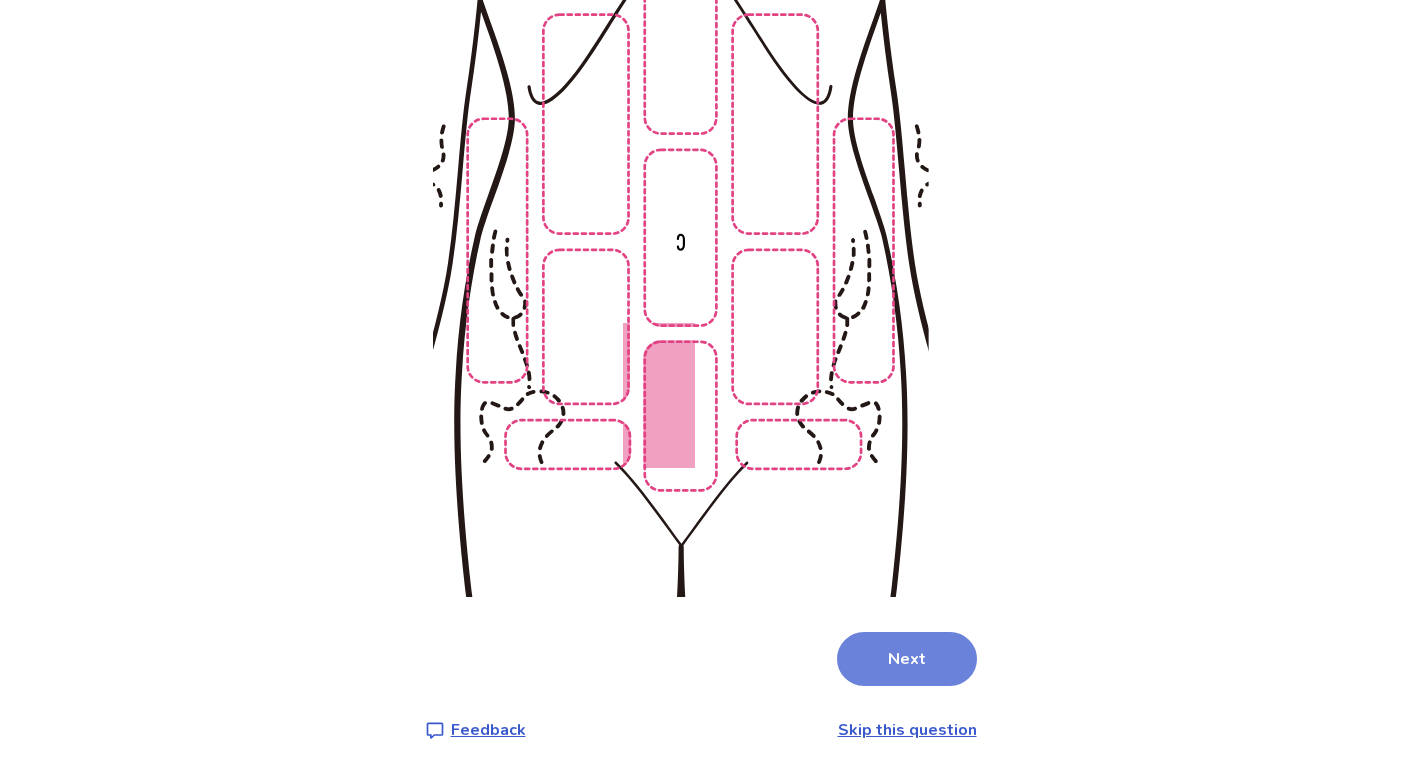 click on "Next" at bounding box center [907, 659] 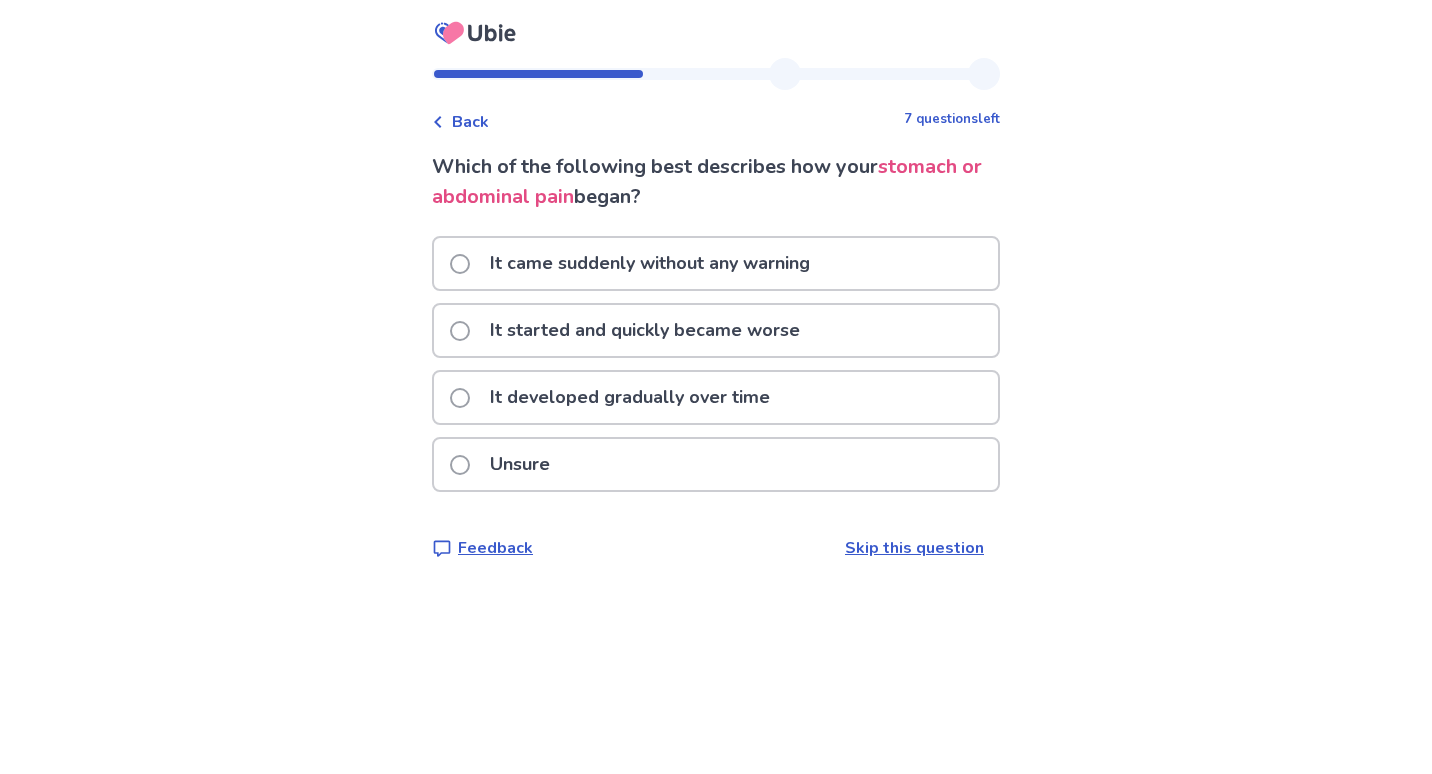 click at bounding box center (460, 264) 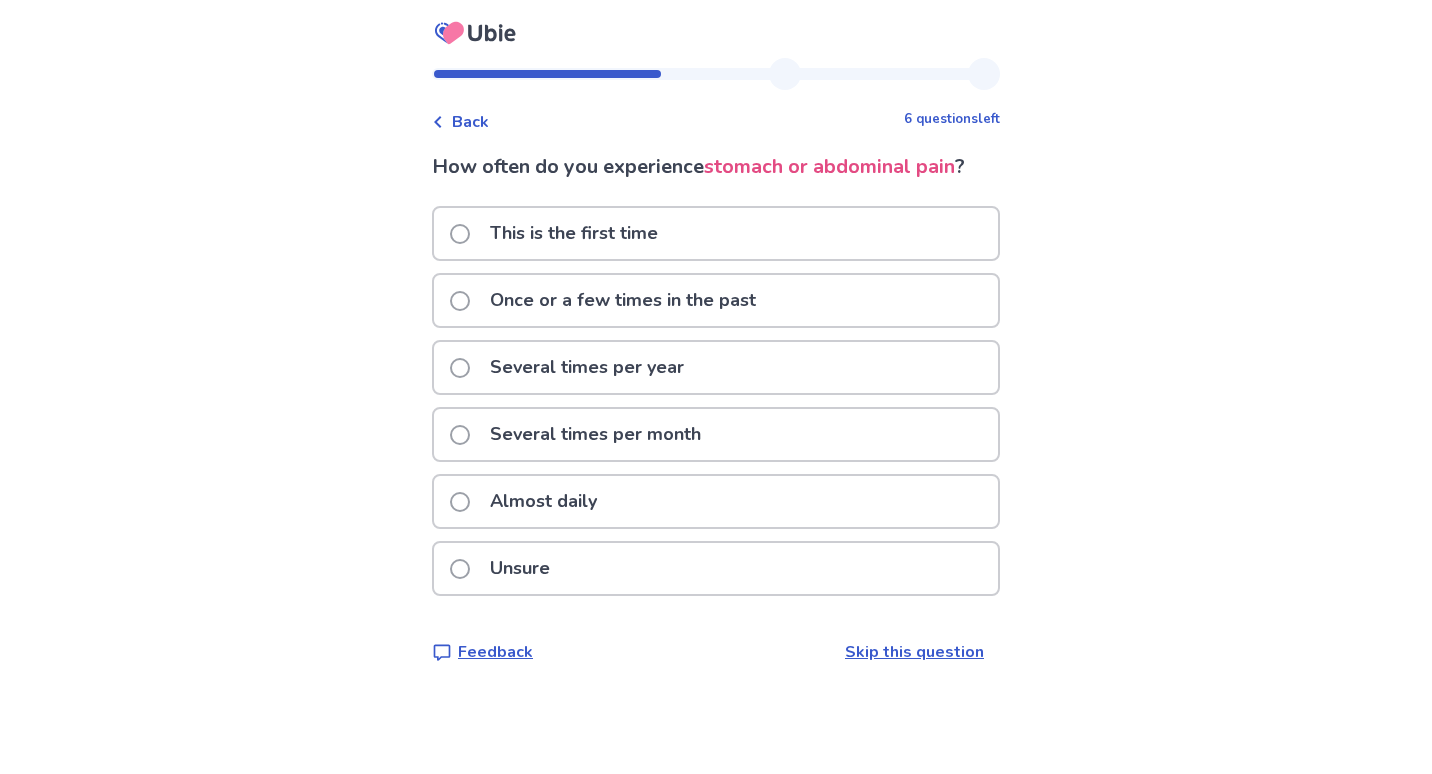 click at bounding box center [460, 435] 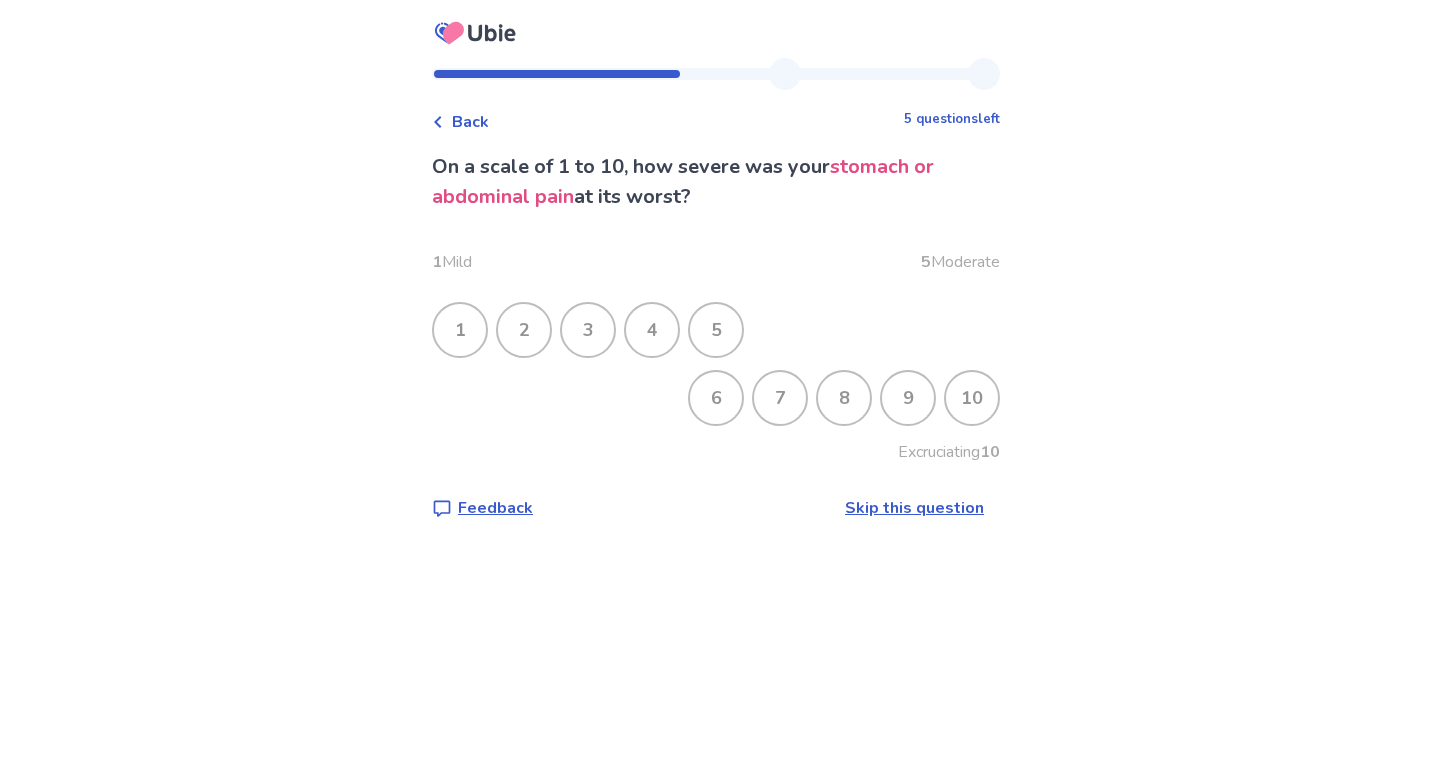 click on "6" at bounding box center (716, 398) 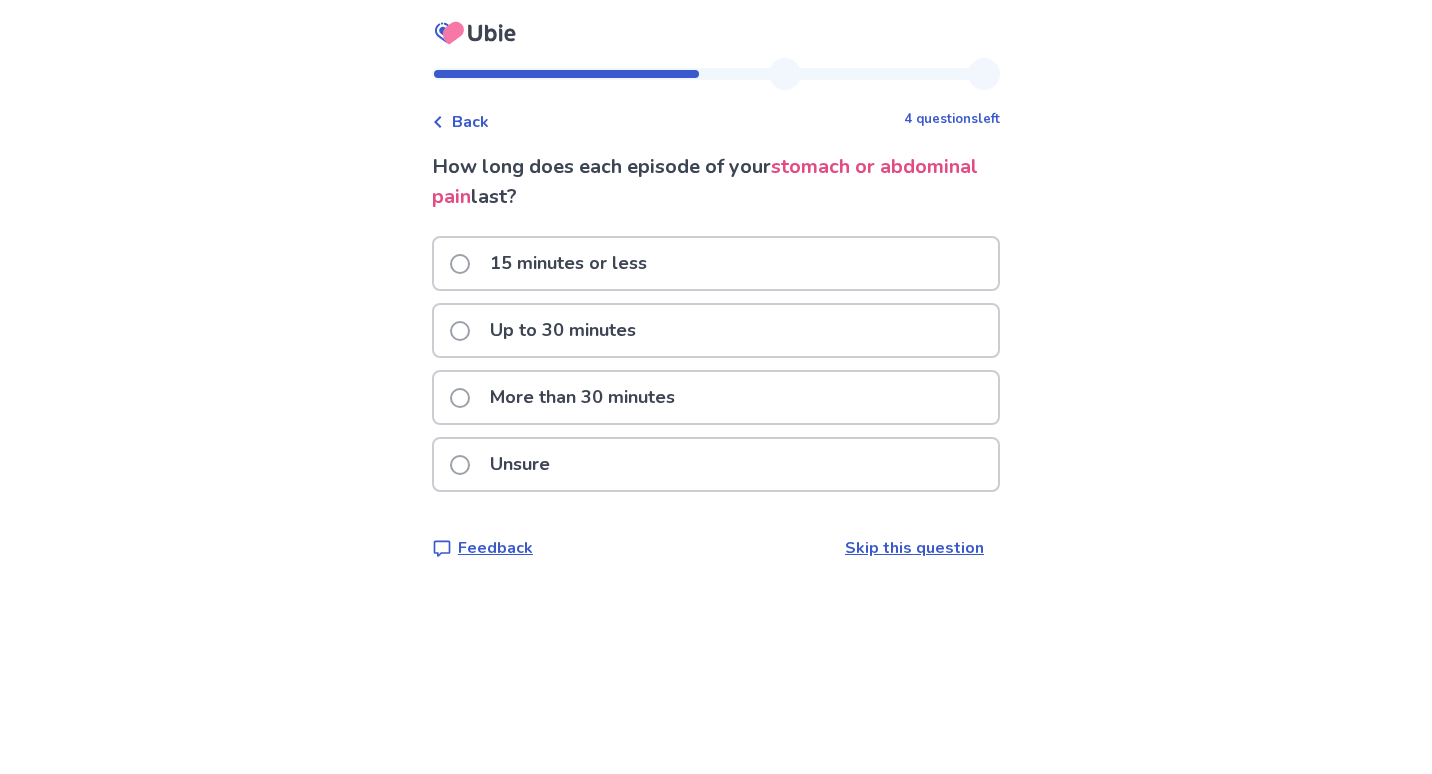 click at bounding box center [460, 264] 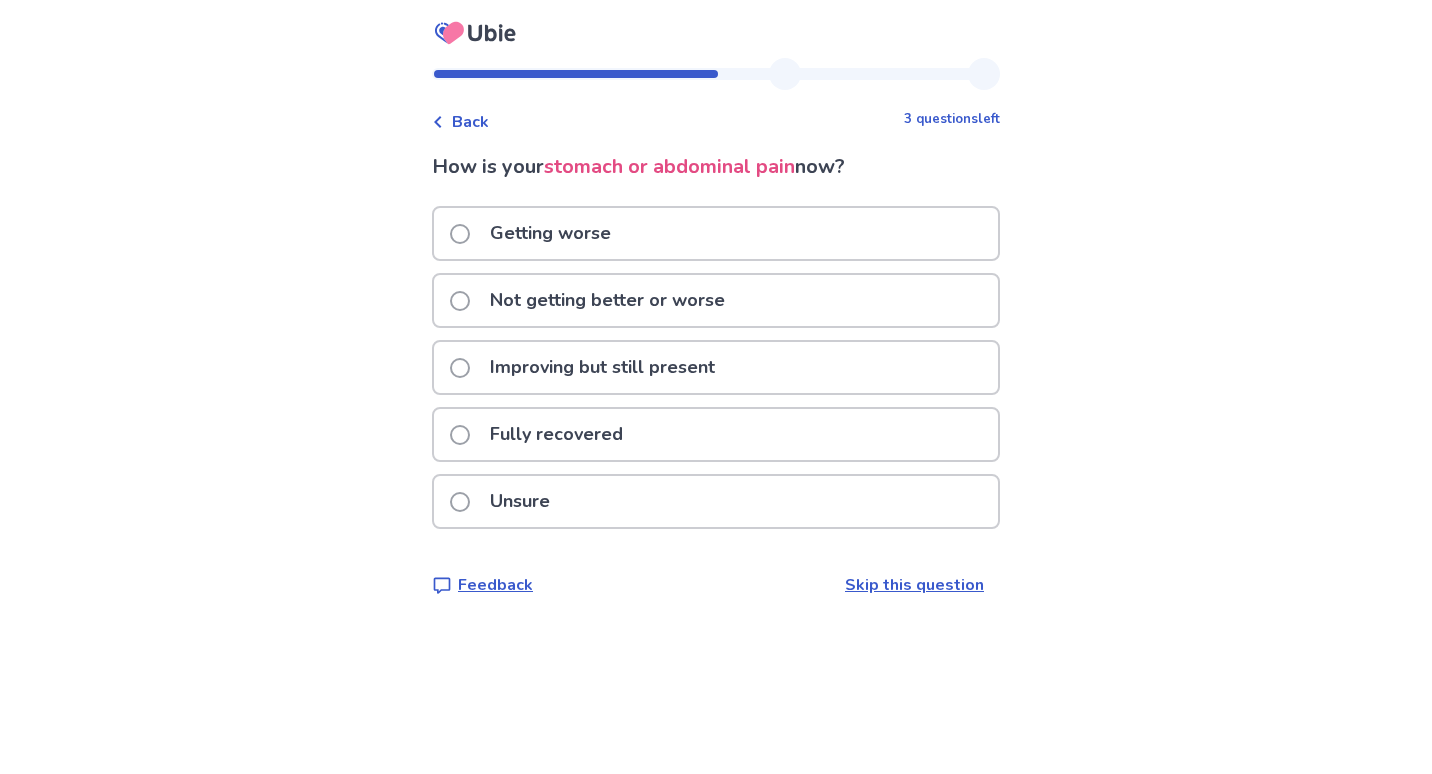 click at bounding box center (460, 368) 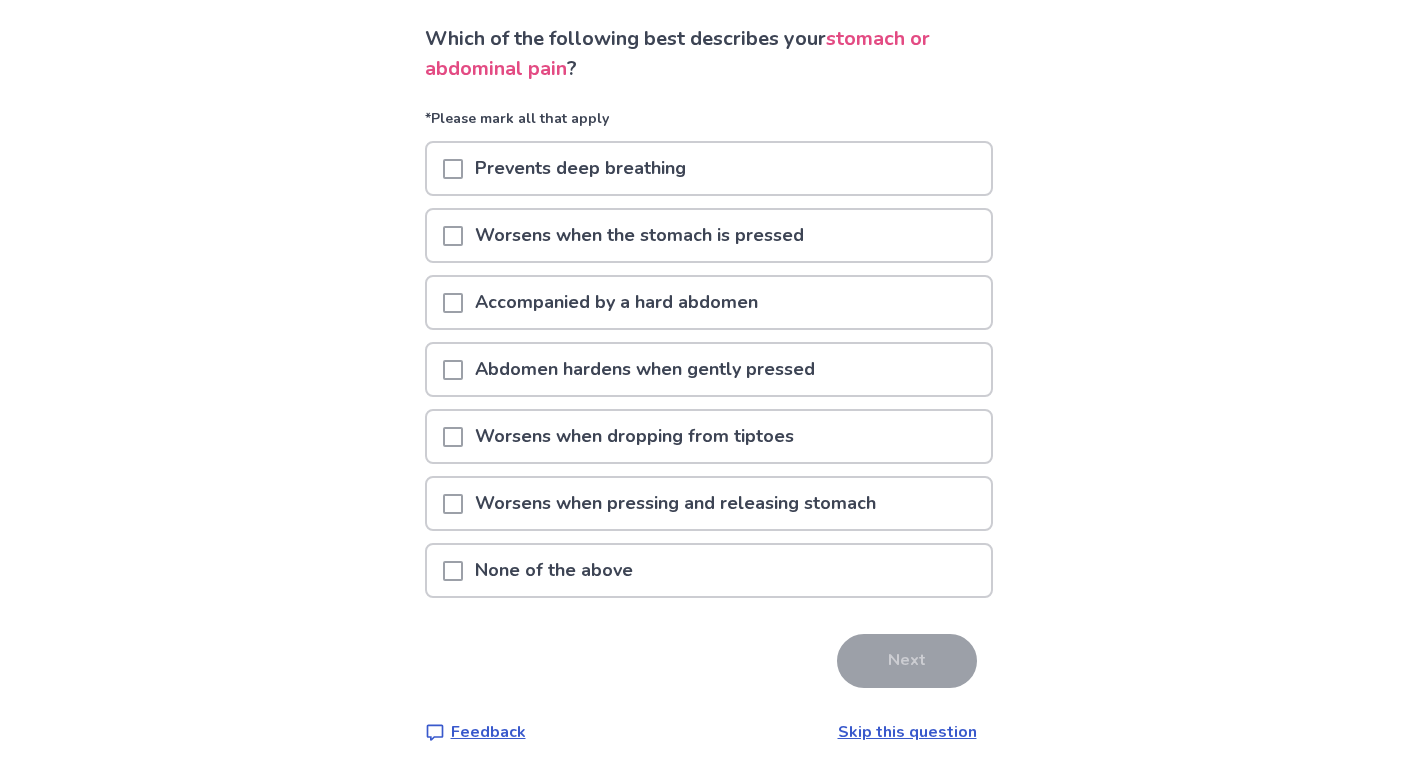 scroll, scrollTop: 130, scrollLeft: 0, axis: vertical 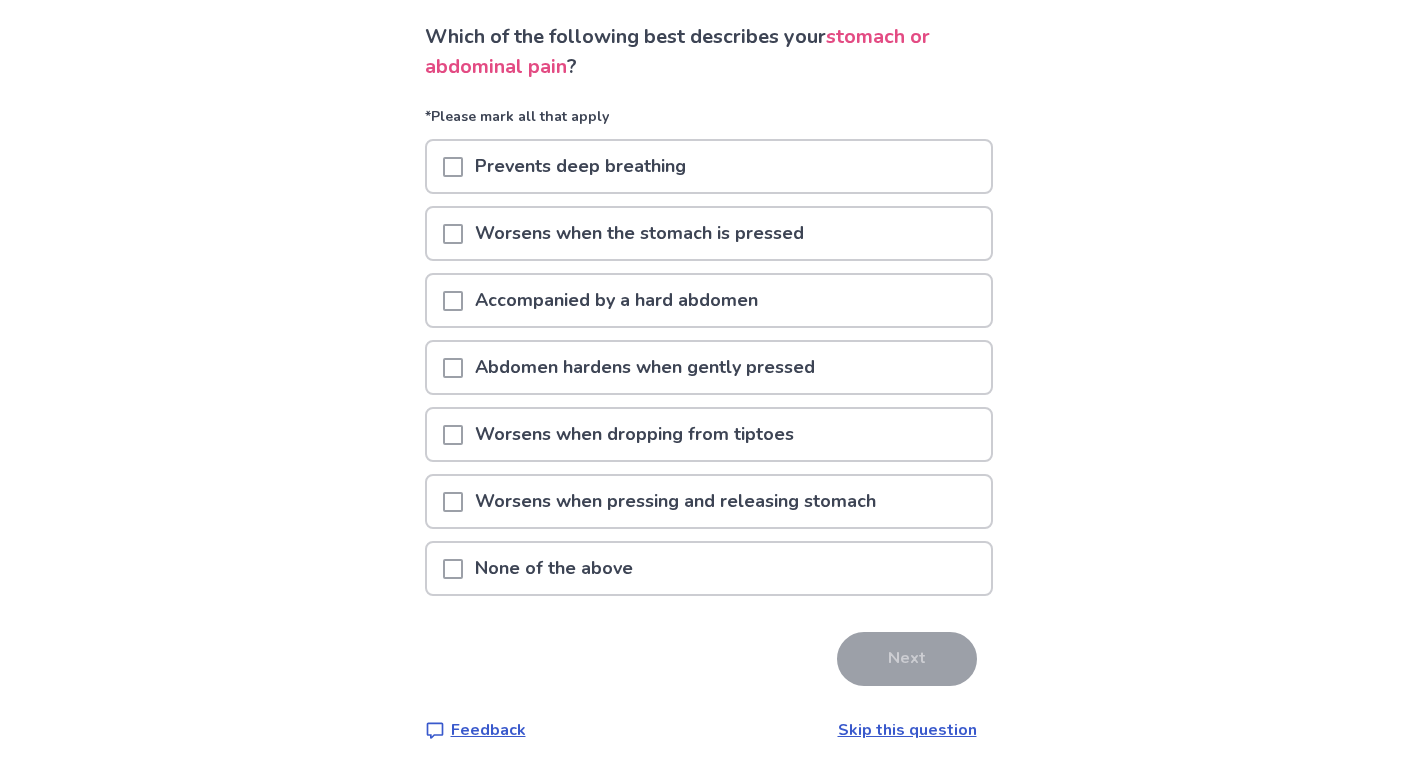 click at bounding box center [453, 569] 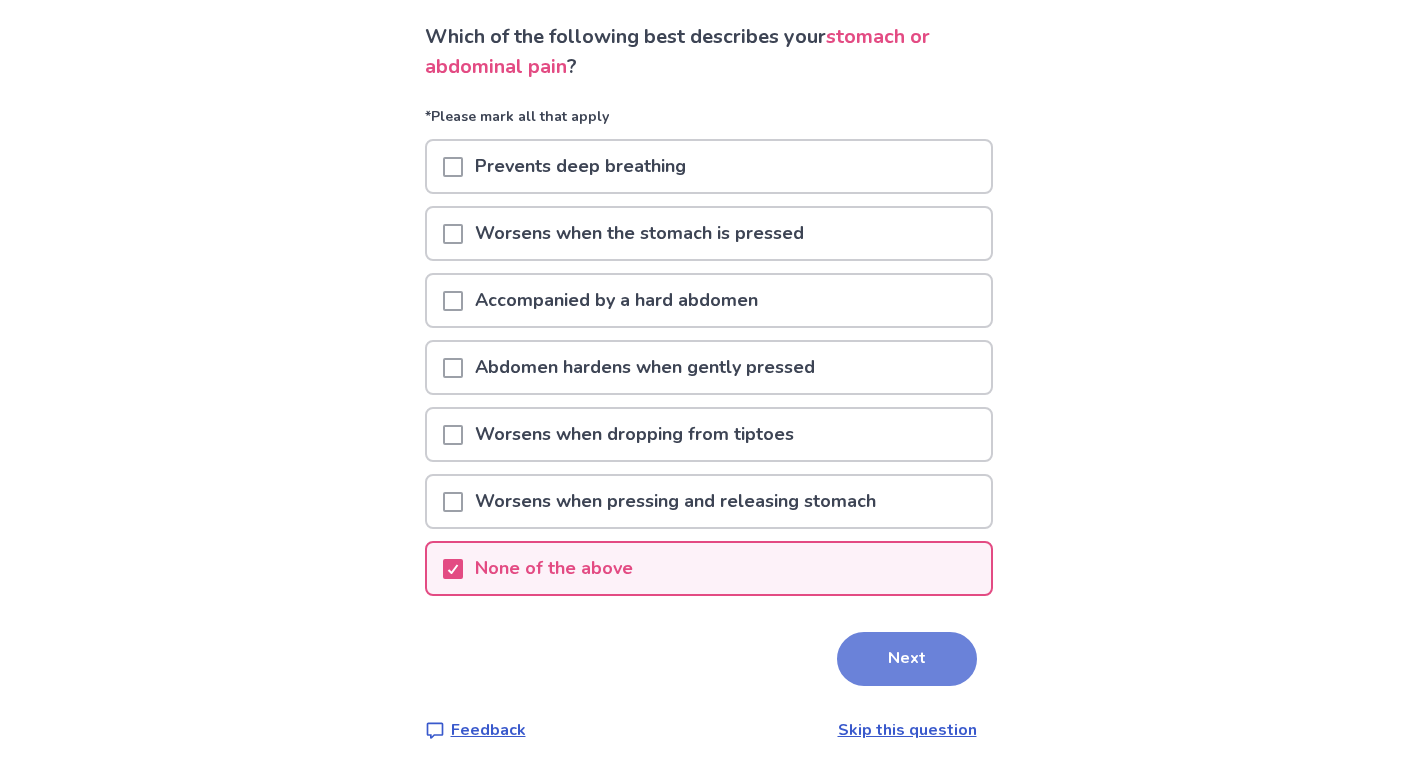click on "Next" at bounding box center [907, 659] 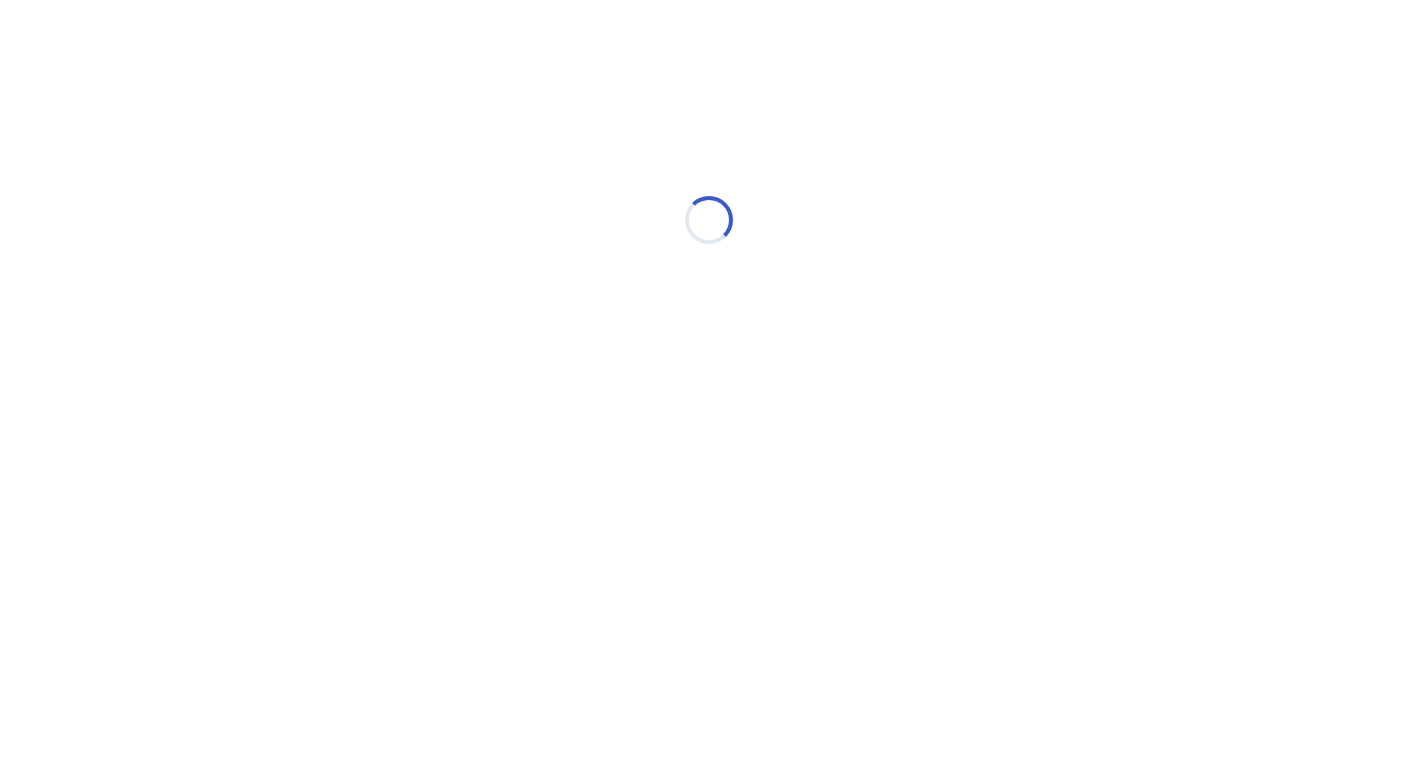 scroll, scrollTop: 0, scrollLeft: 0, axis: both 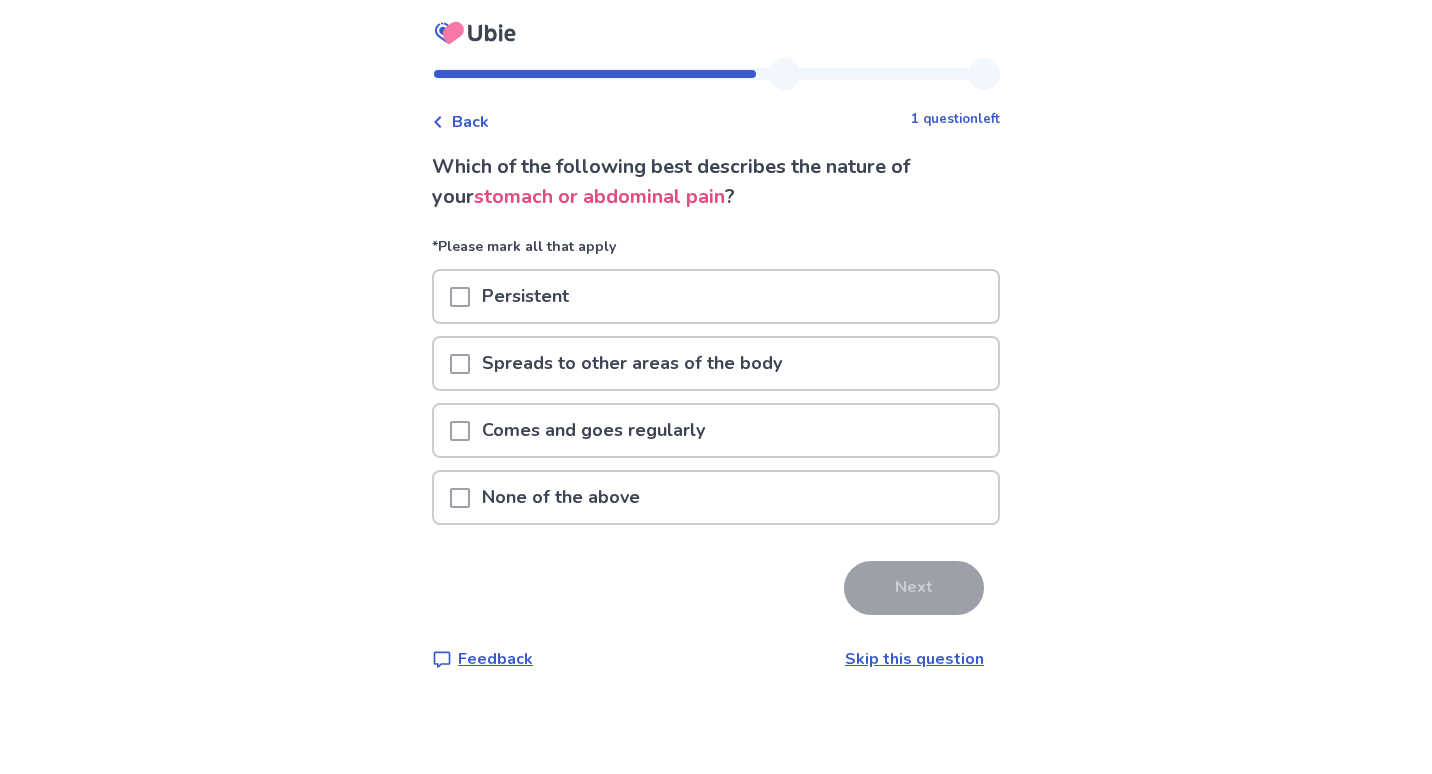 click at bounding box center (460, 431) 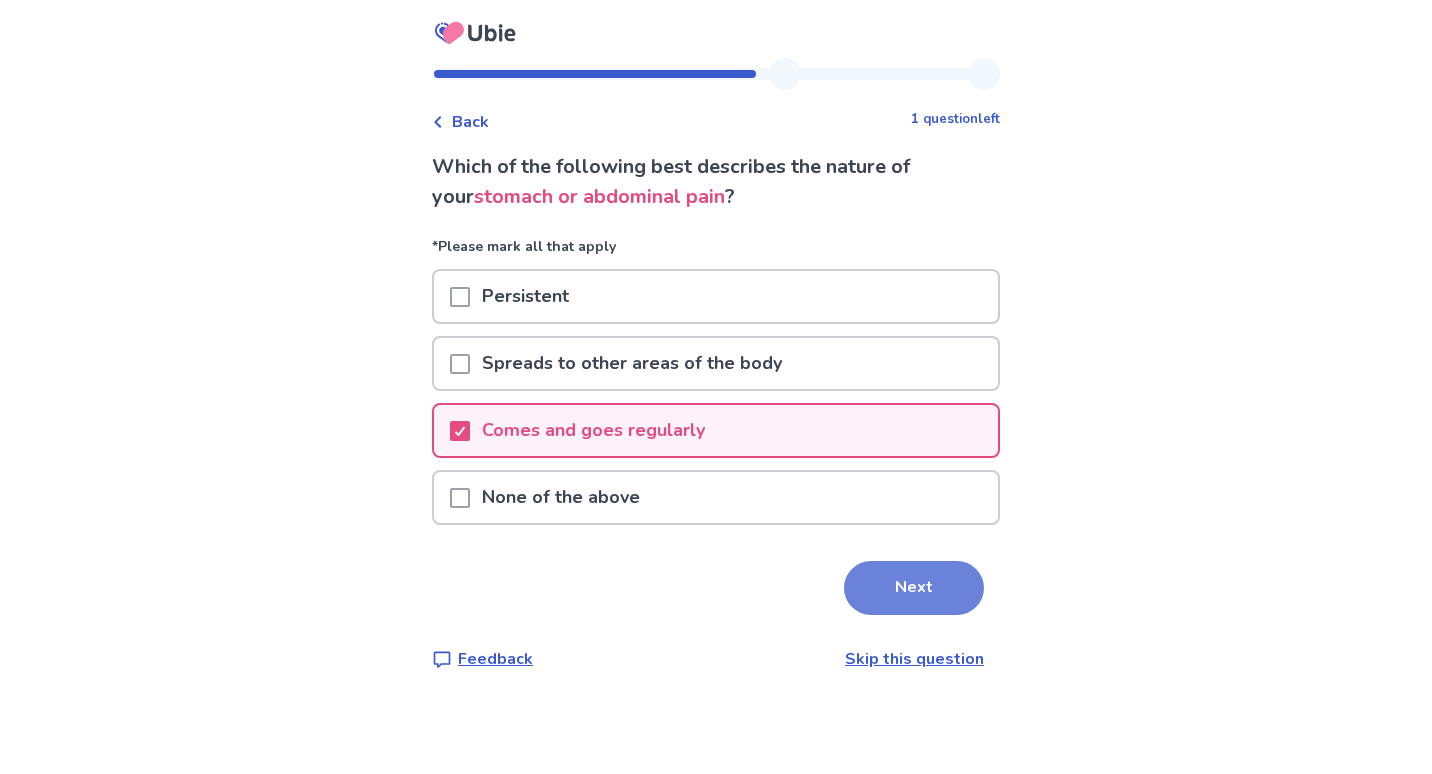 click on "Next" at bounding box center (914, 588) 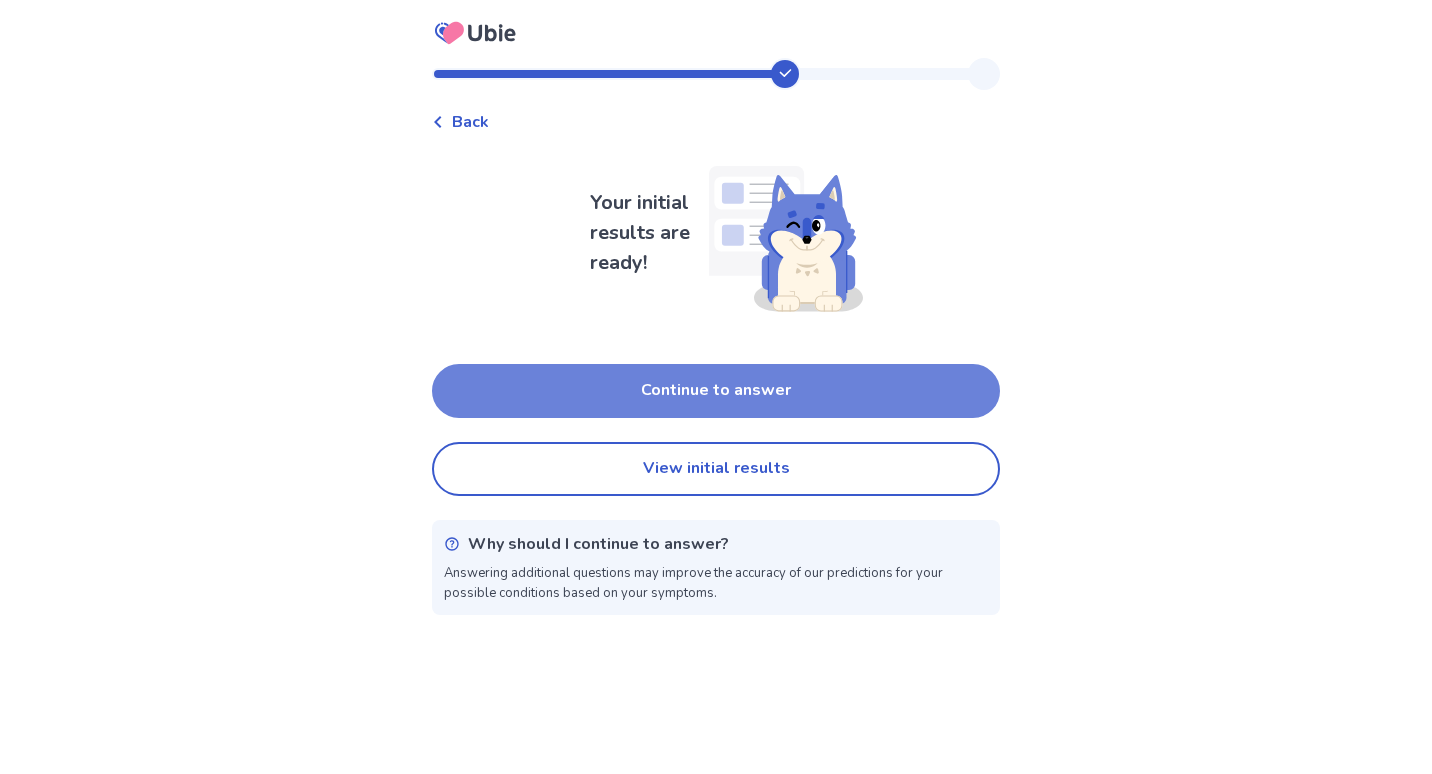 click on "Continue to answer" at bounding box center [716, 391] 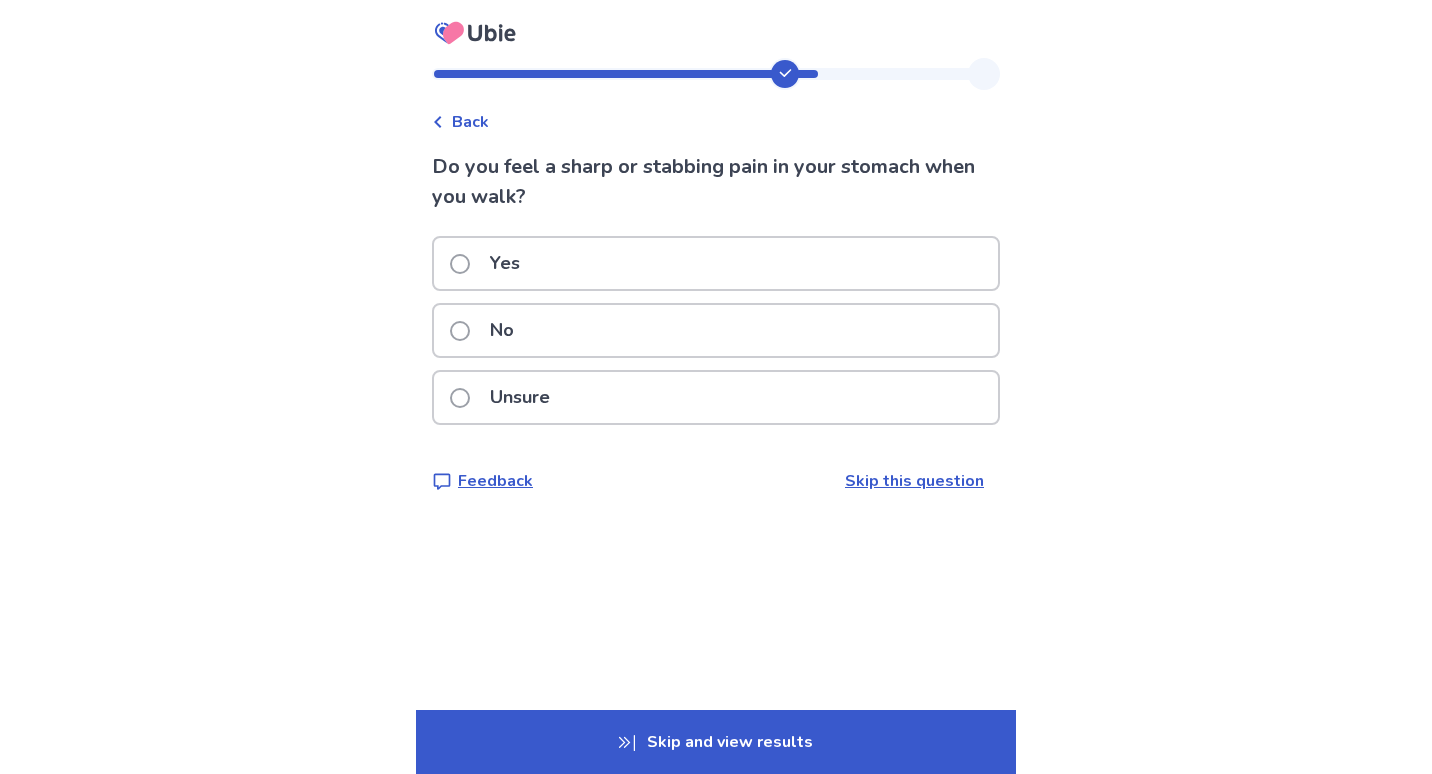 click at bounding box center (460, 331) 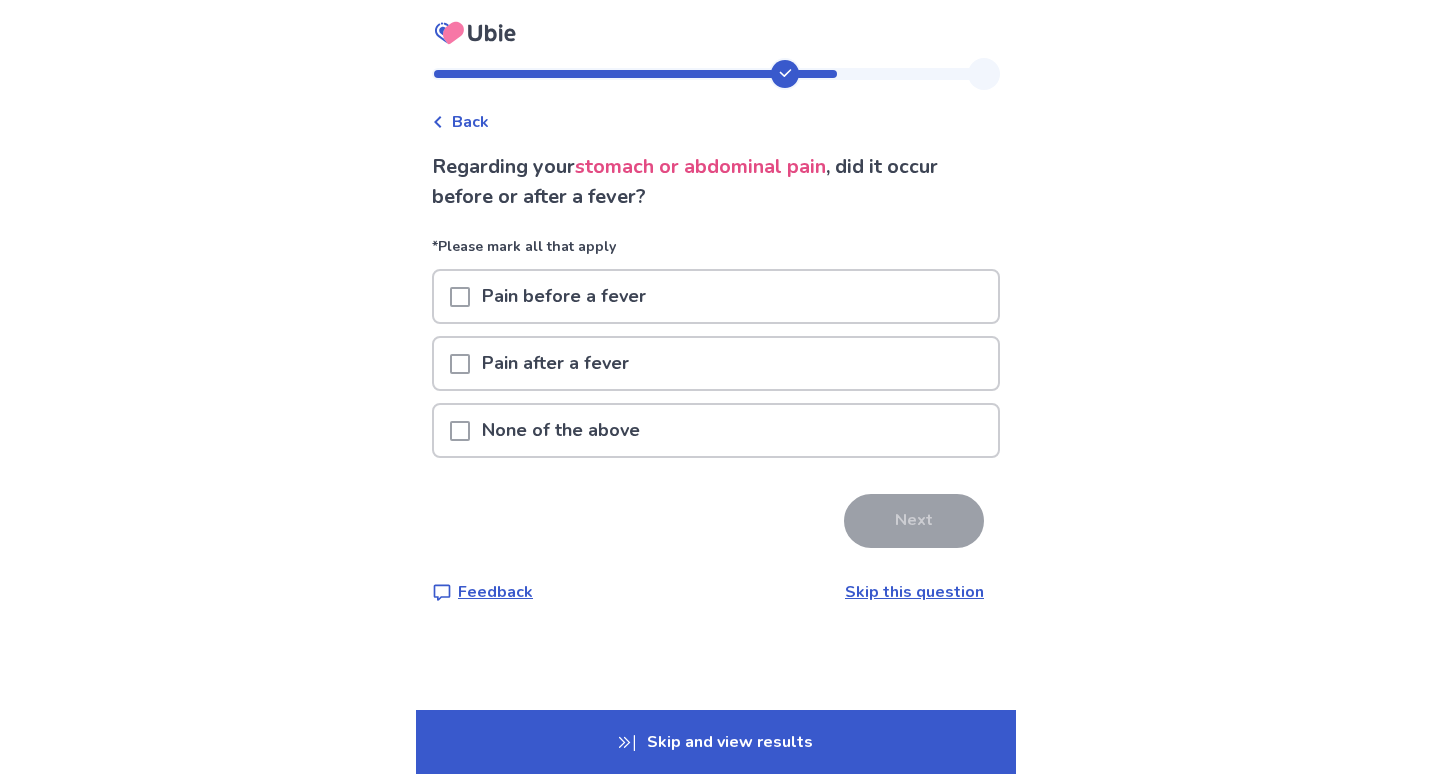 click at bounding box center [460, 431] 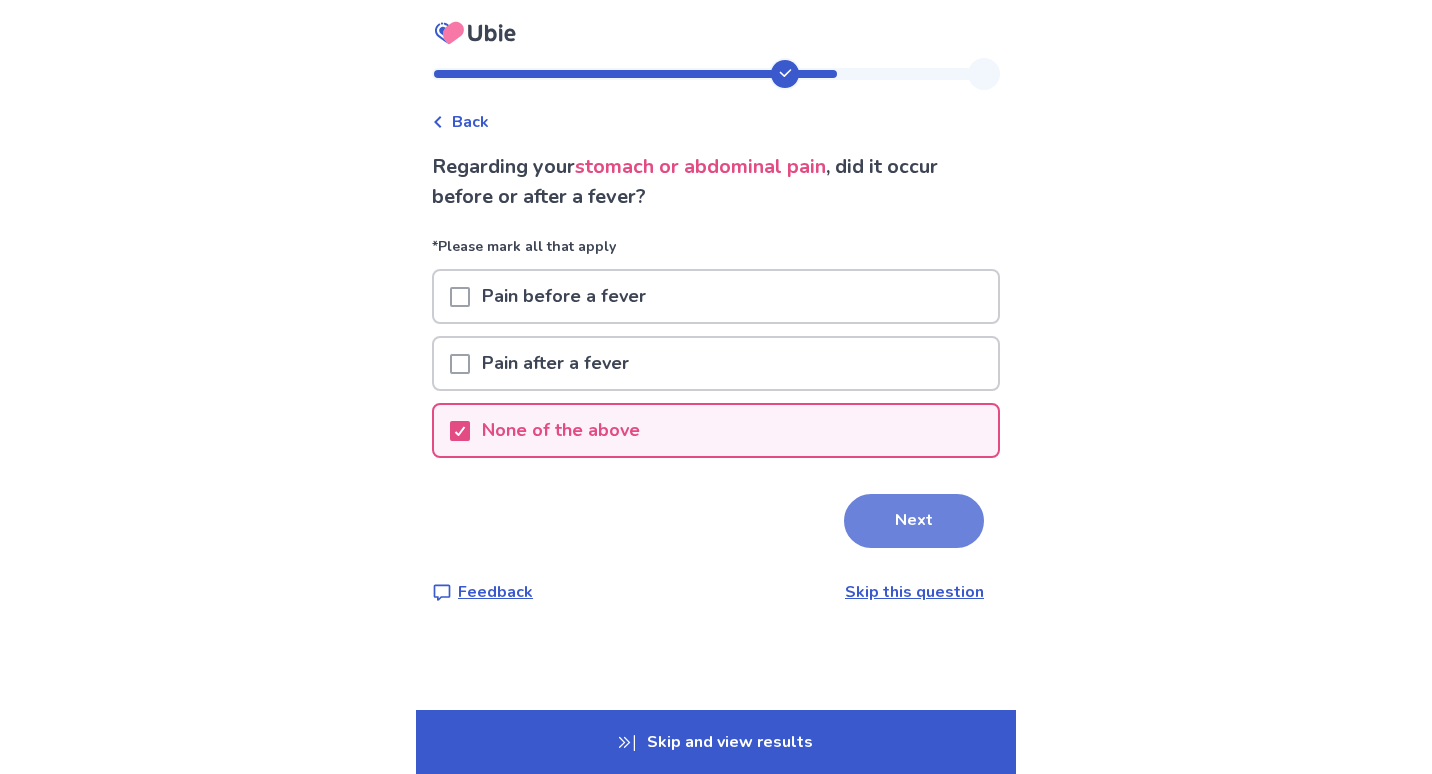 click on "Next" at bounding box center [914, 521] 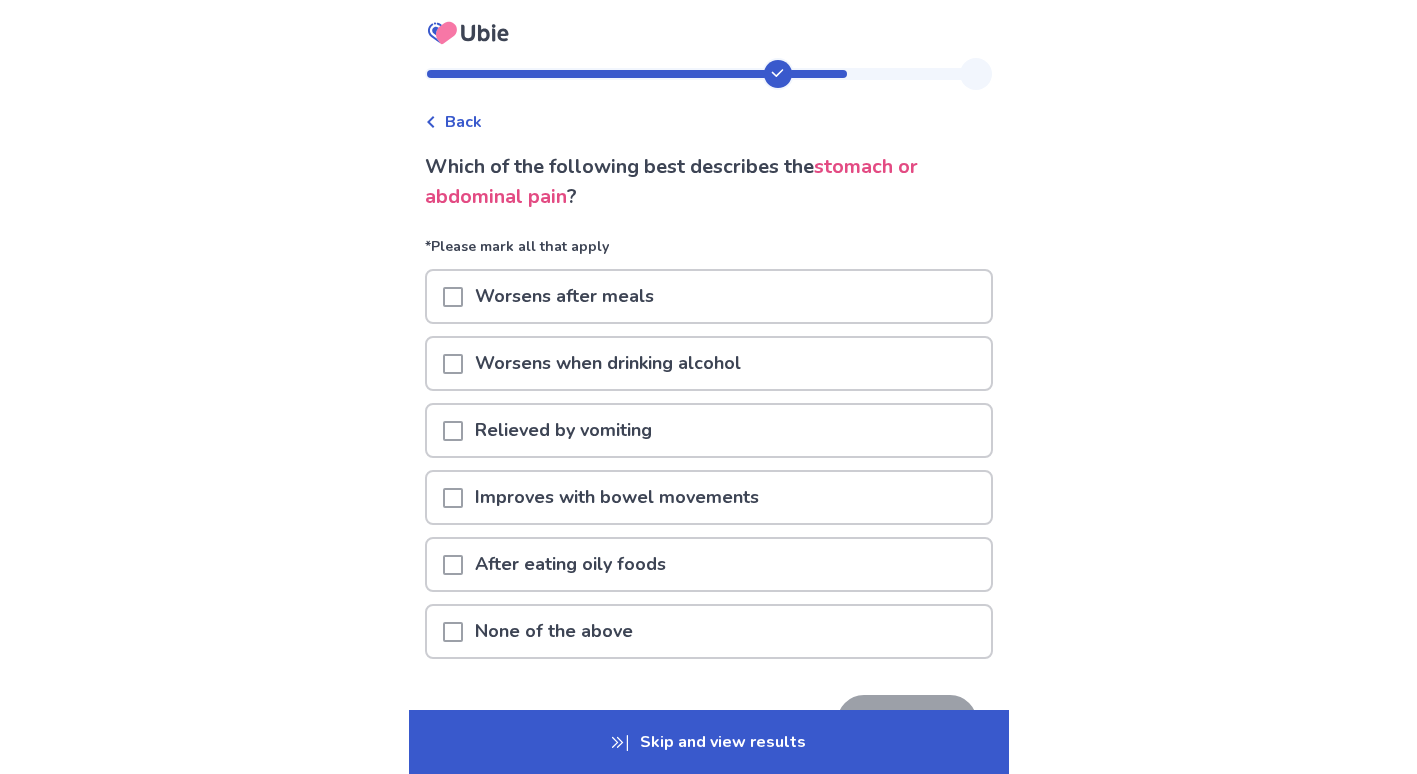 scroll, scrollTop: 100, scrollLeft: 0, axis: vertical 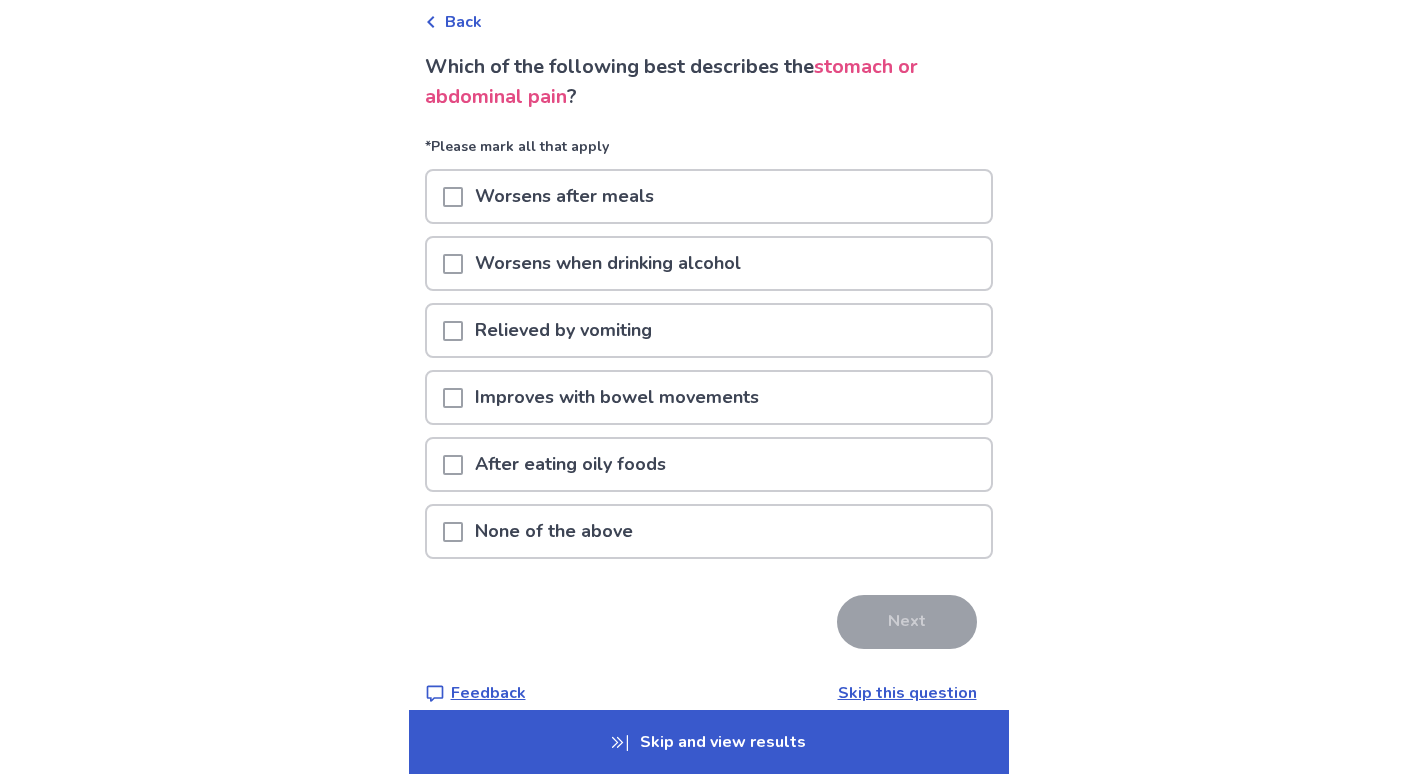 click at bounding box center [453, 398] 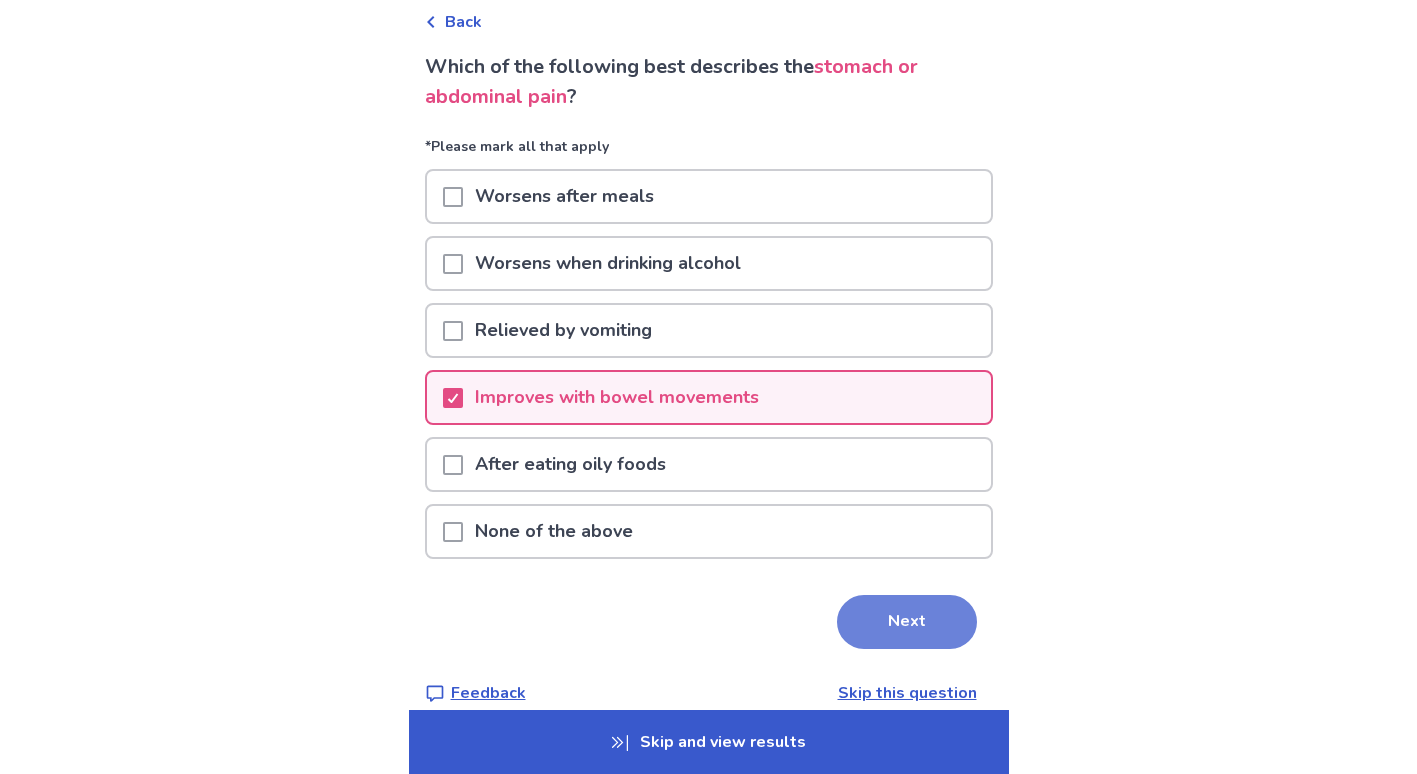 click on "Next" at bounding box center [907, 622] 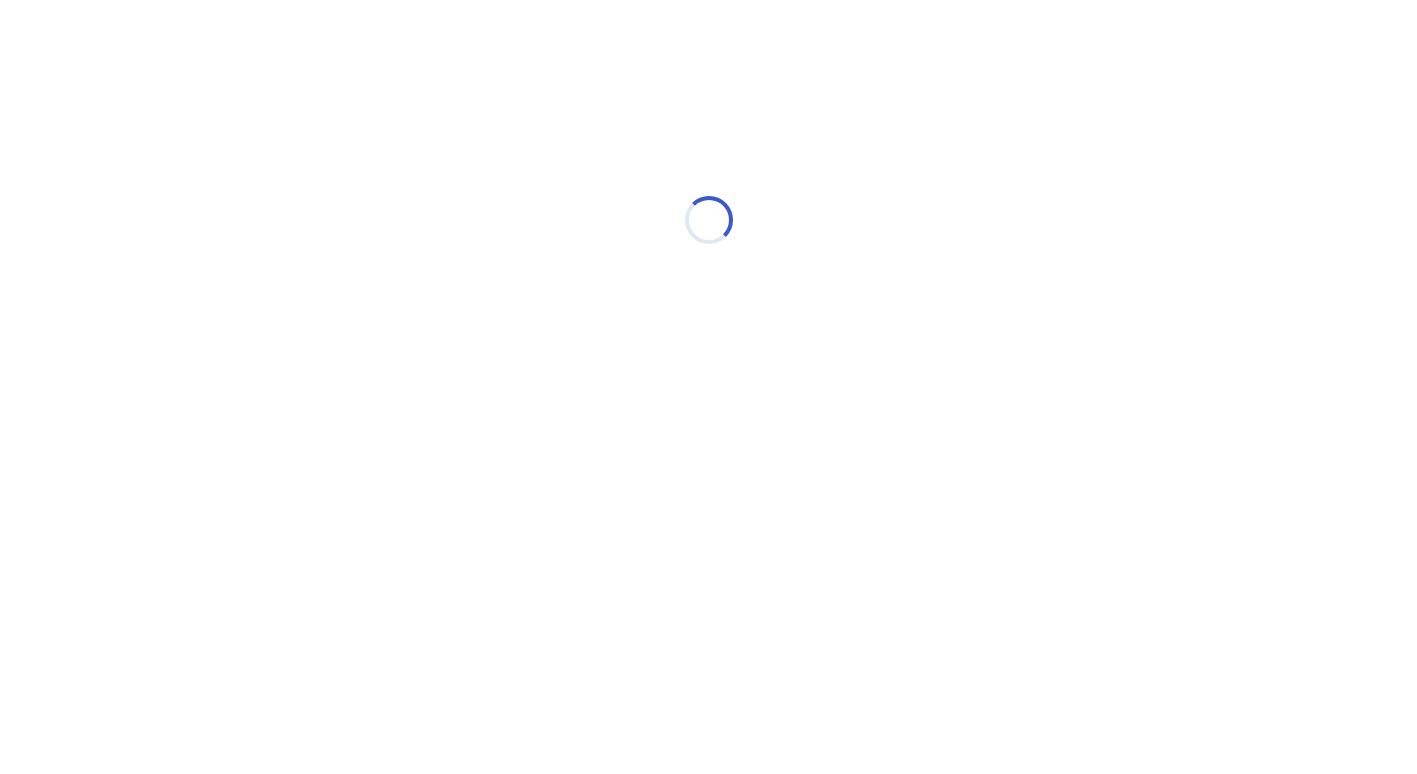 scroll, scrollTop: 0, scrollLeft: 0, axis: both 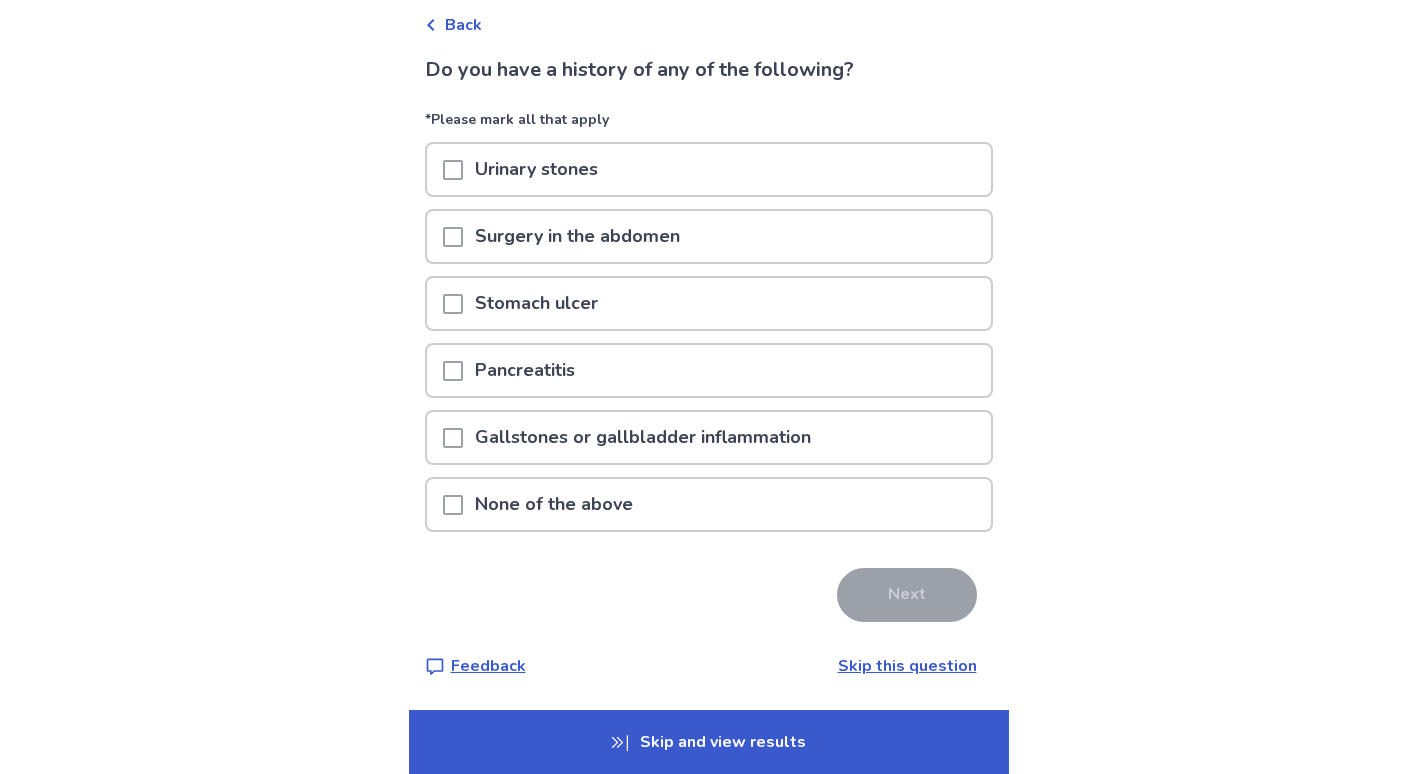 click at bounding box center (453, 505) 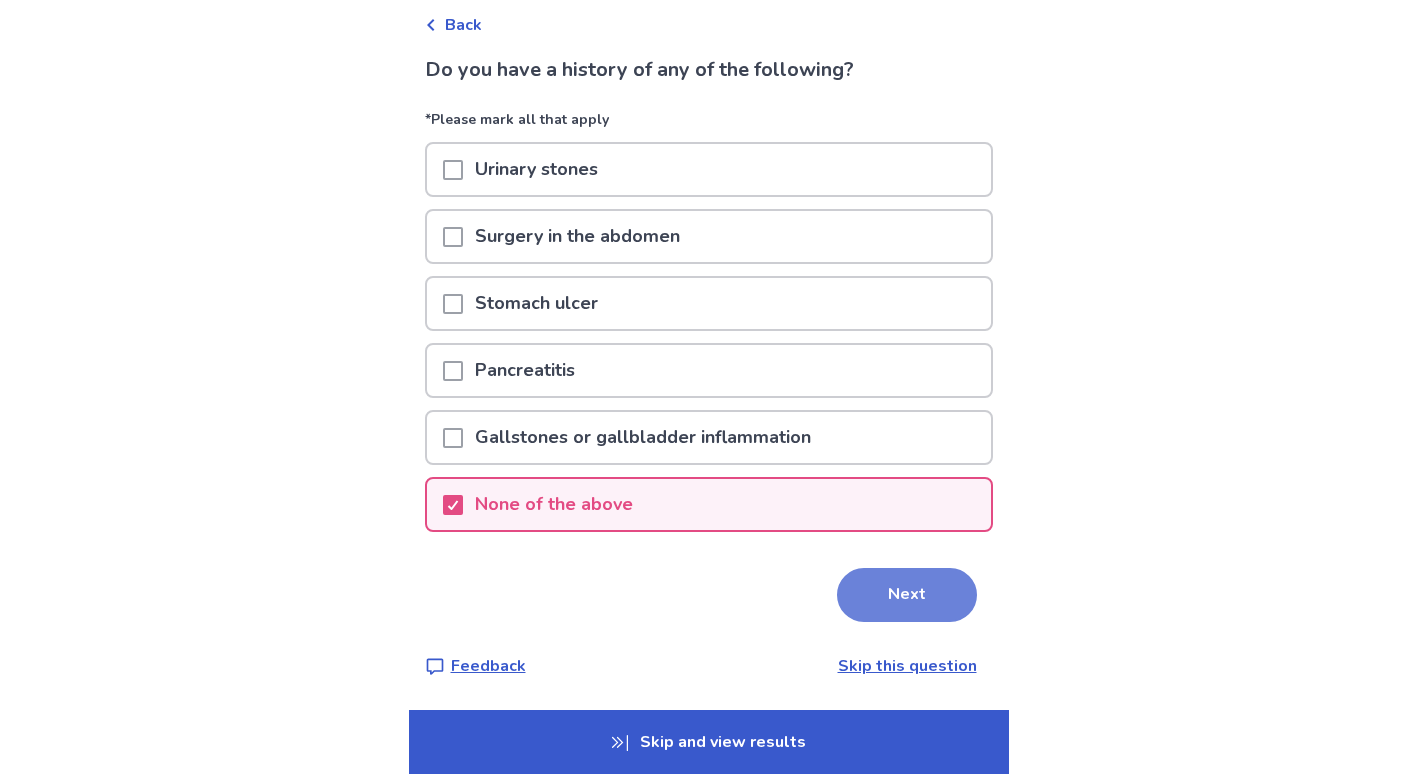 click on "Next" at bounding box center [907, 595] 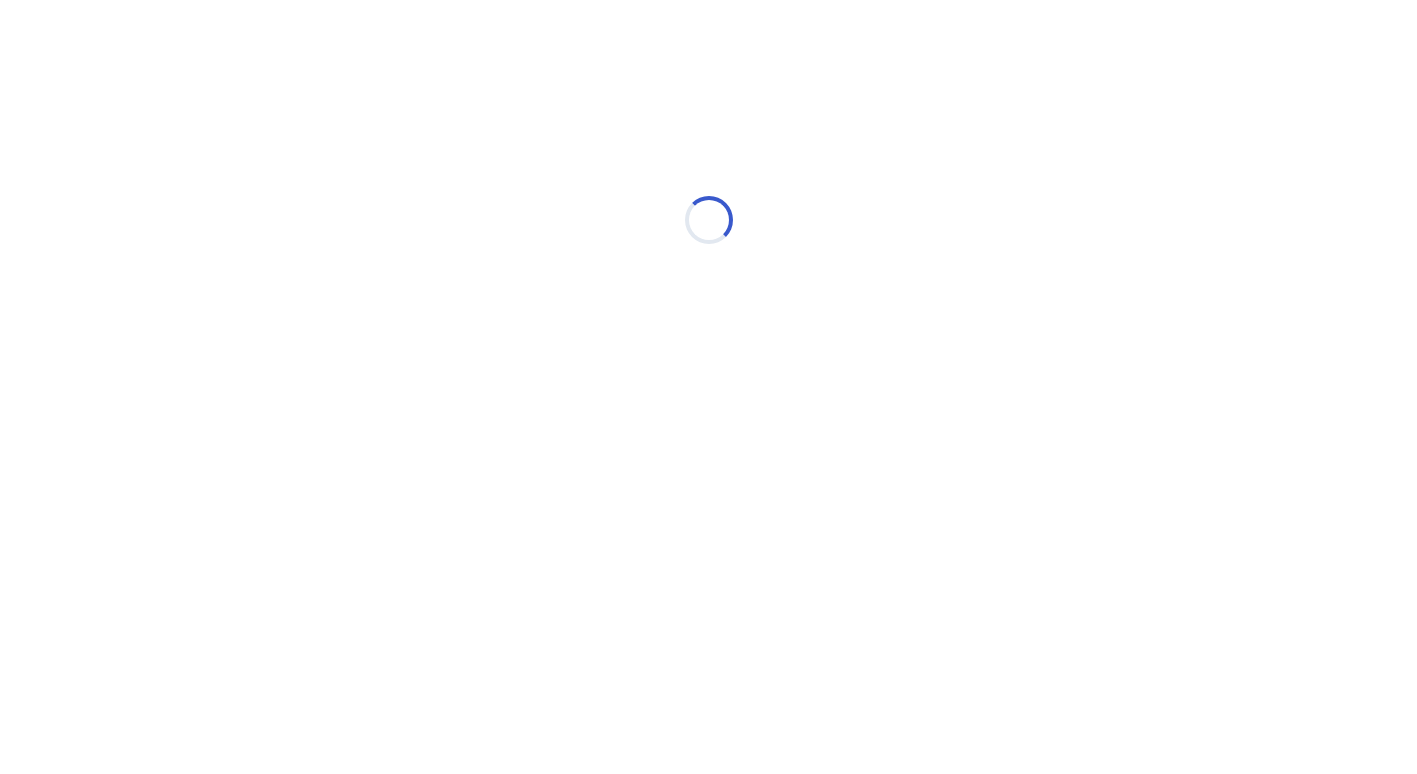 scroll, scrollTop: 0, scrollLeft: 0, axis: both 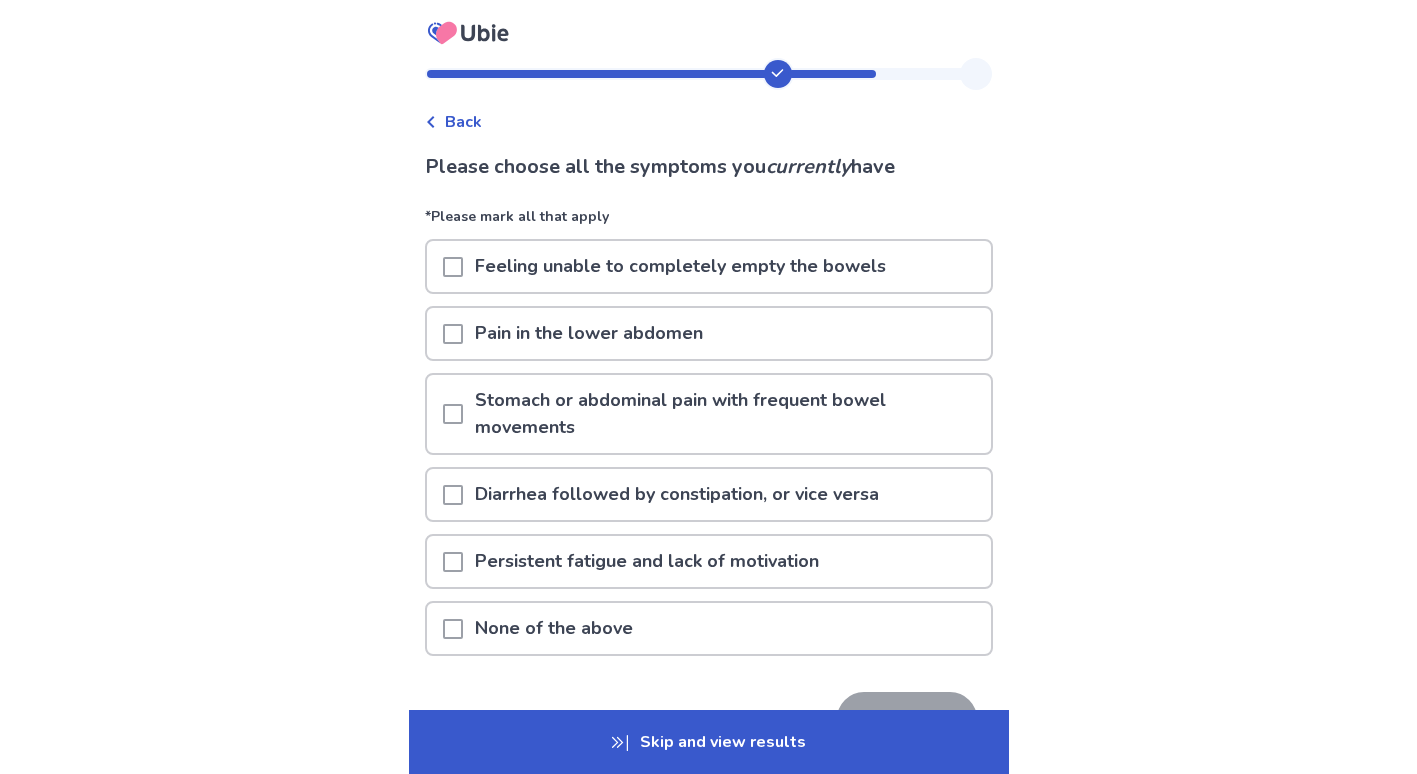 click at bounding box center [453, 334] 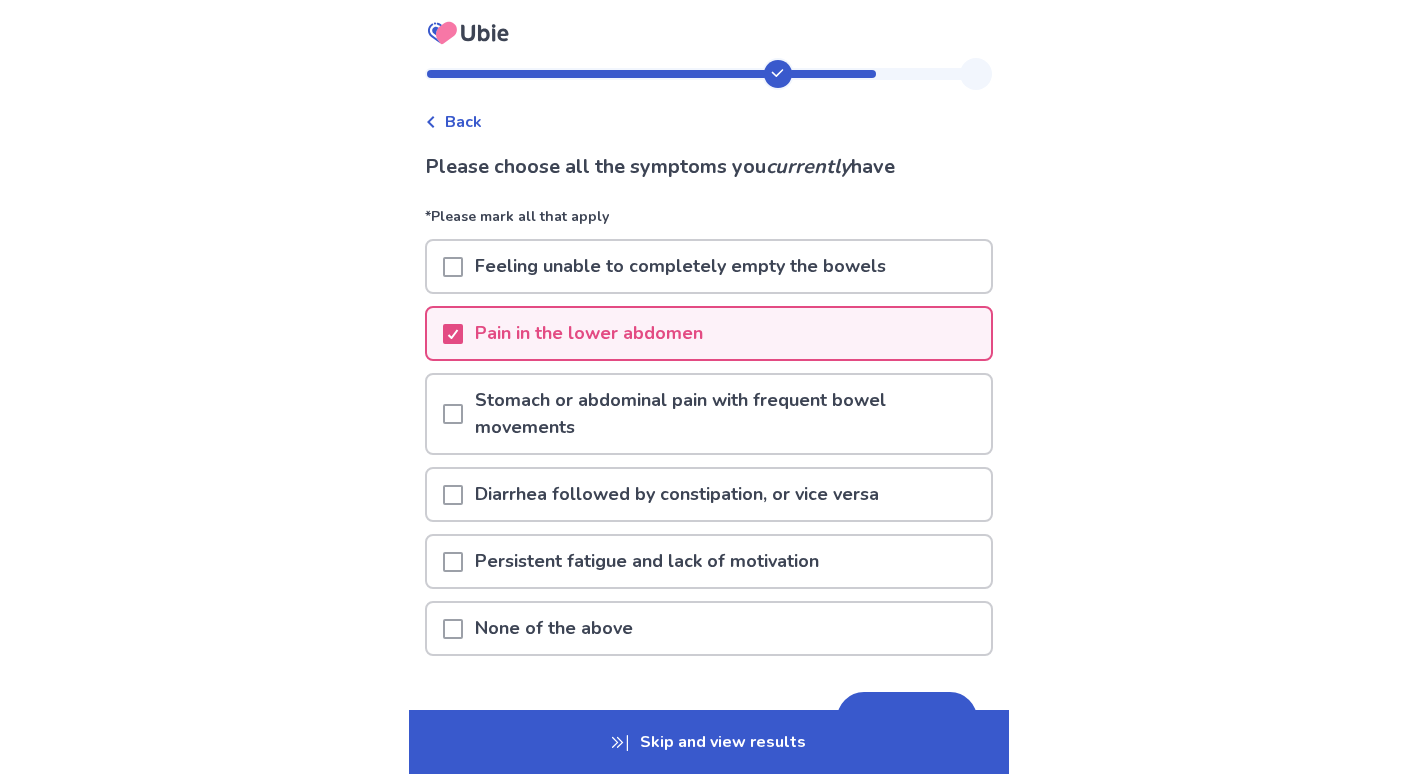 click at bounding box center (453, 562) 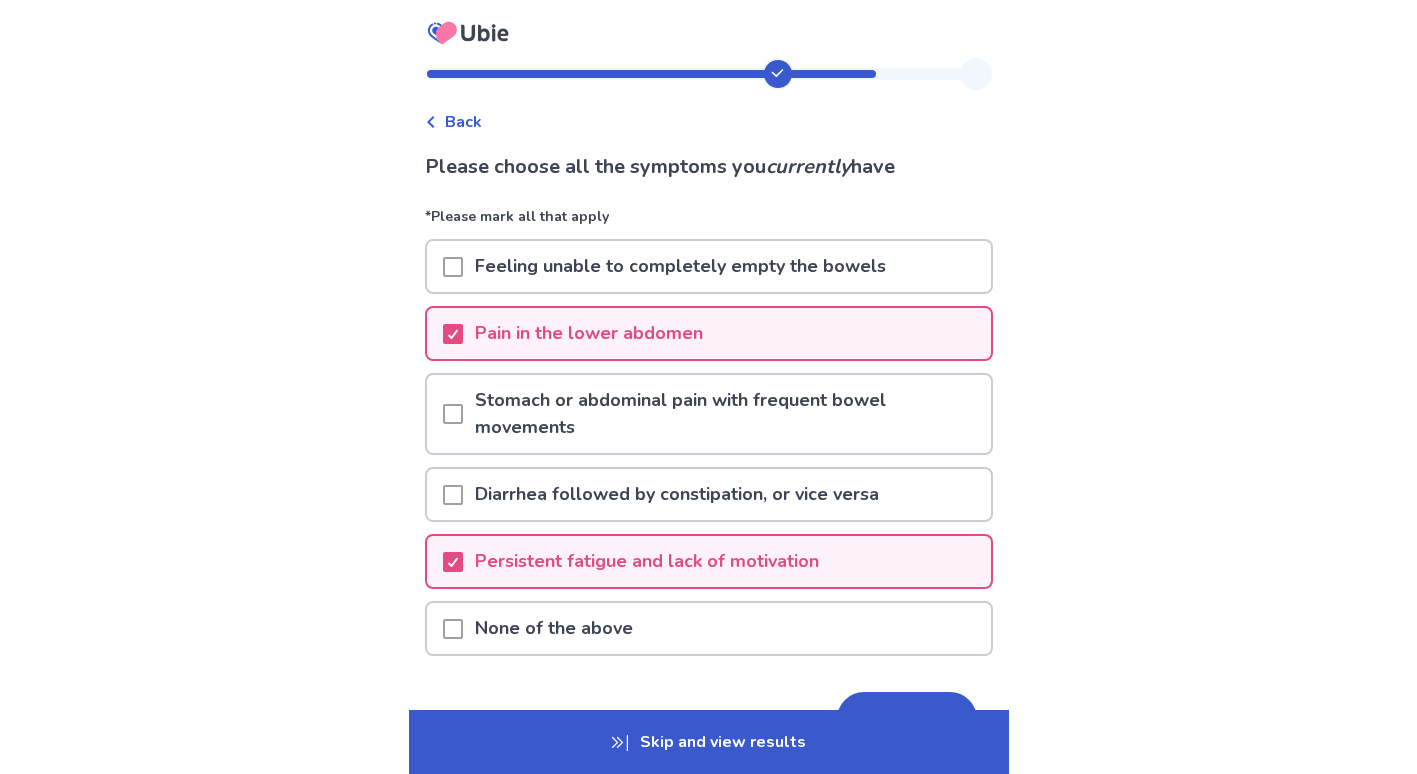 click at bounding box center [453, 414] 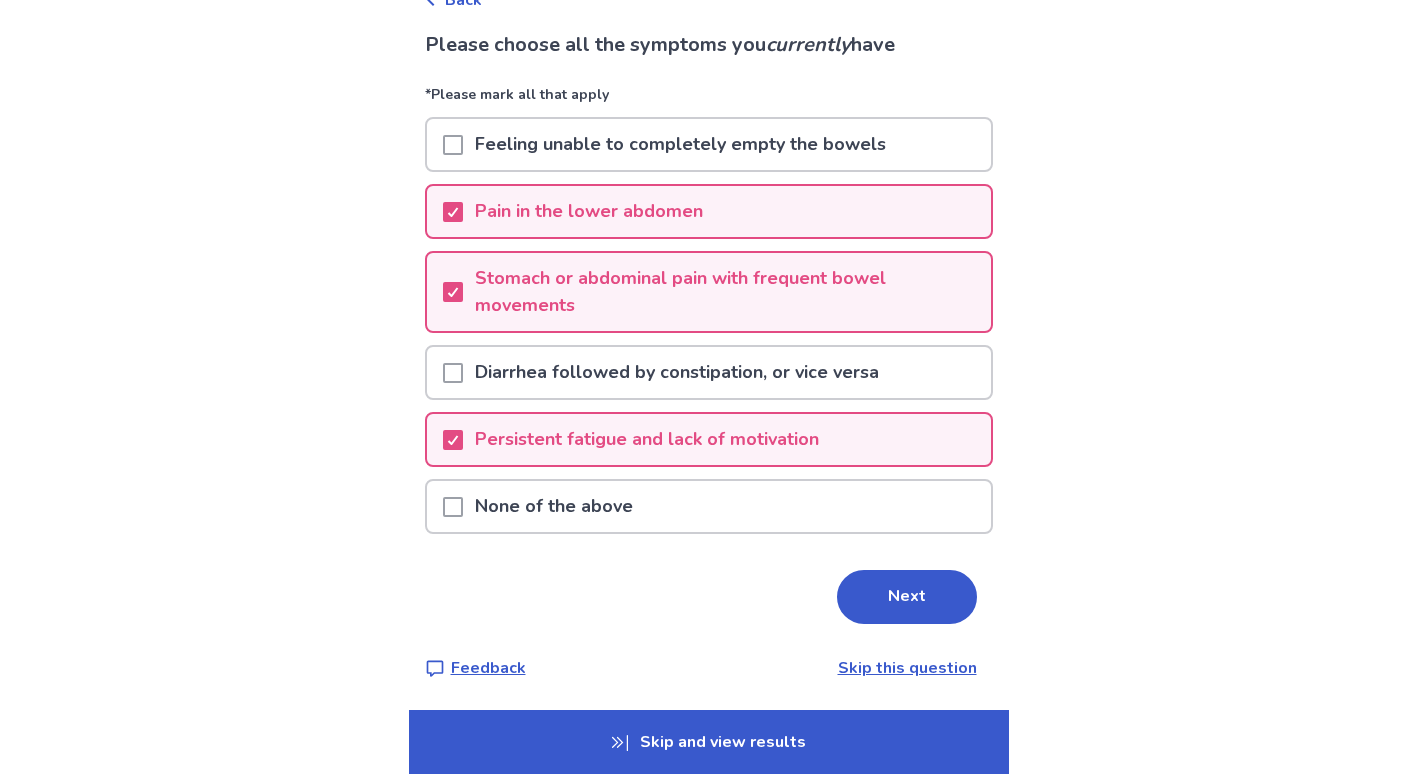 scroll, scrollTop: 124, scrollLeft: 0, axis: vertical 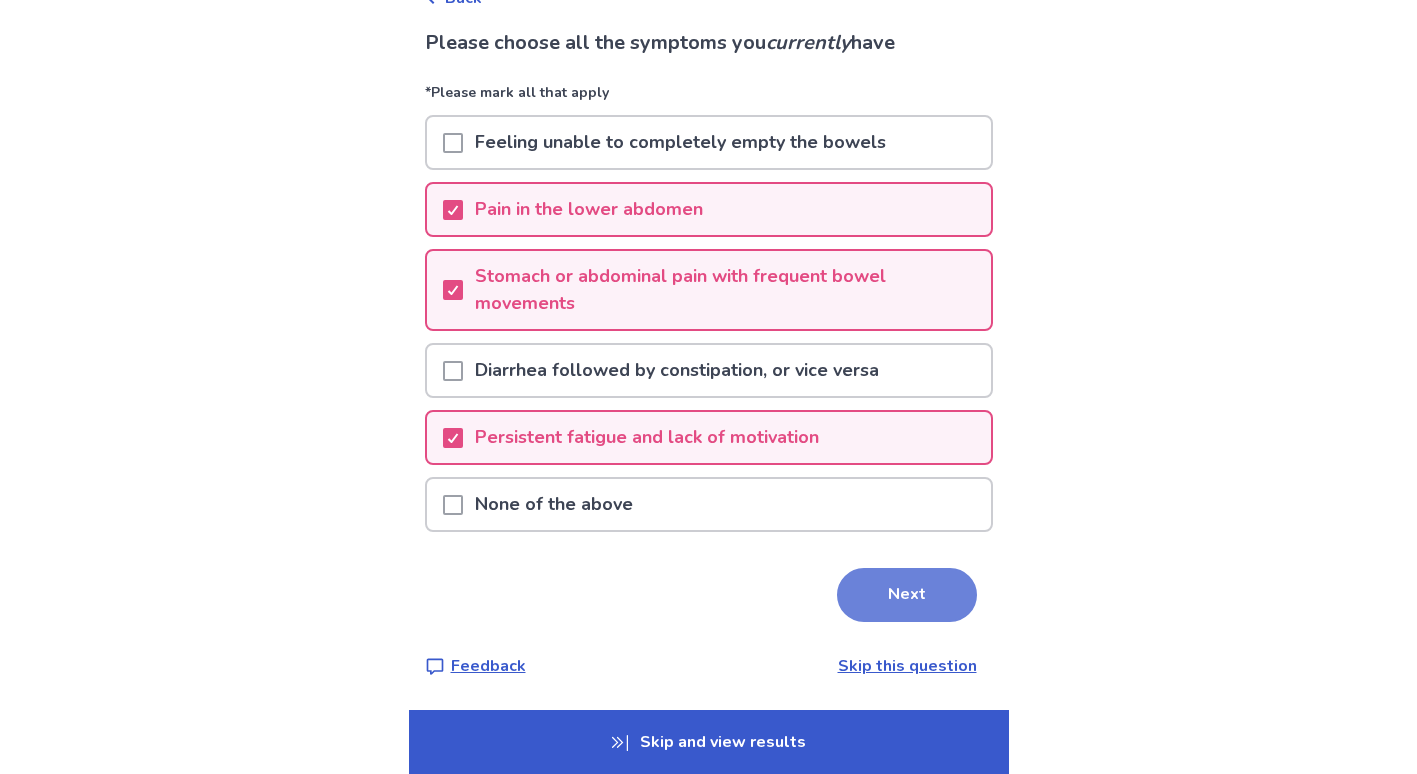 click on "Next" at bounding box center [907, 595] 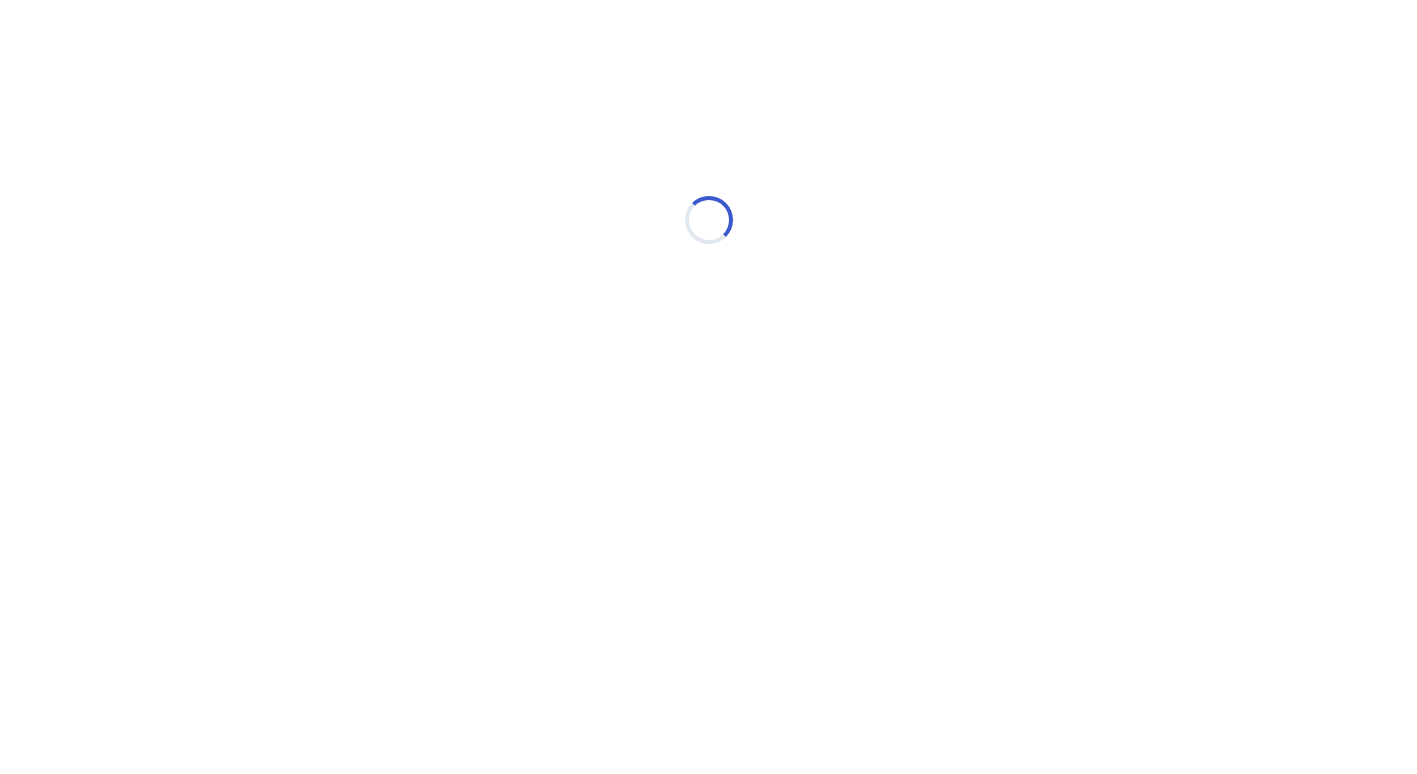 scroll, scrollTop: 0, scrollLeft: 0, axis: both 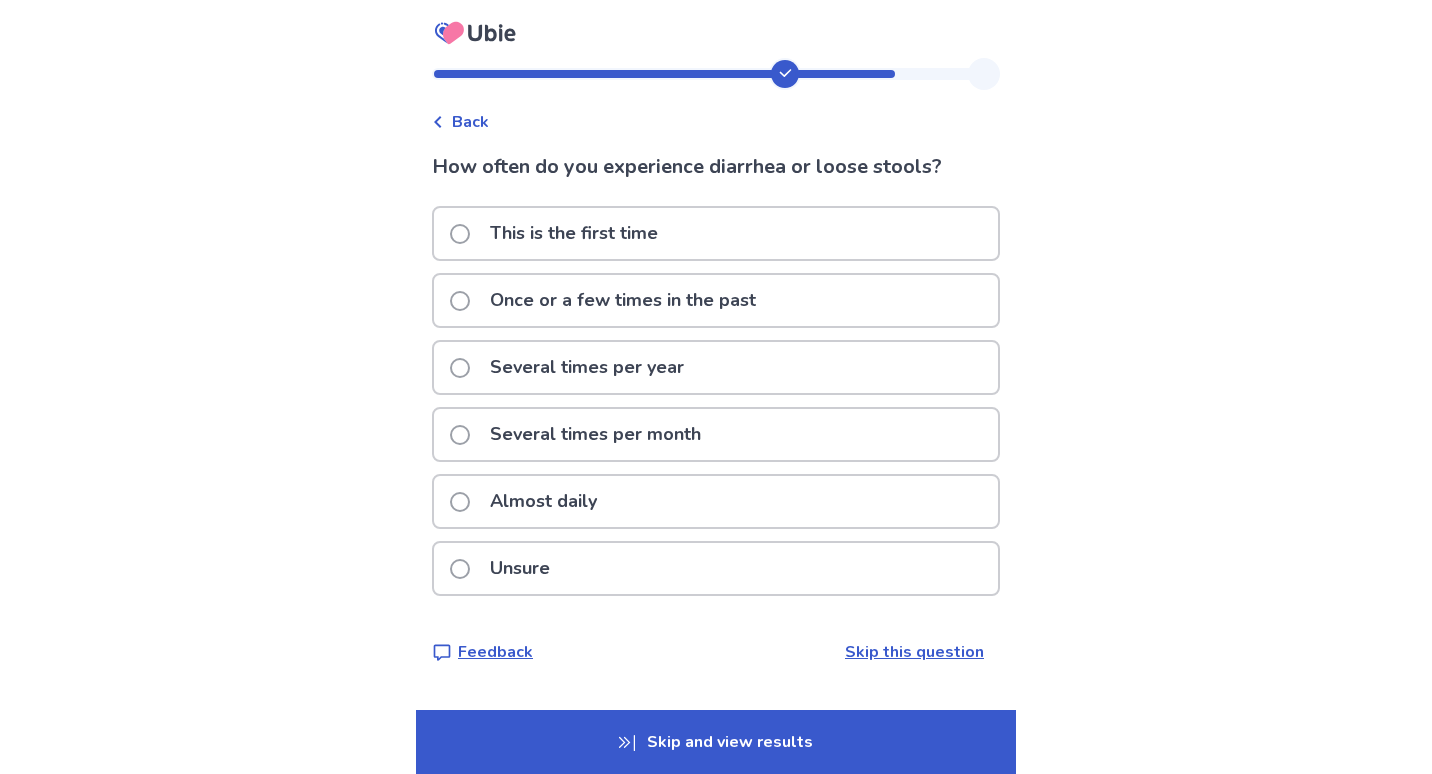 click on "Several times per month" at bounding box center (581, 434) 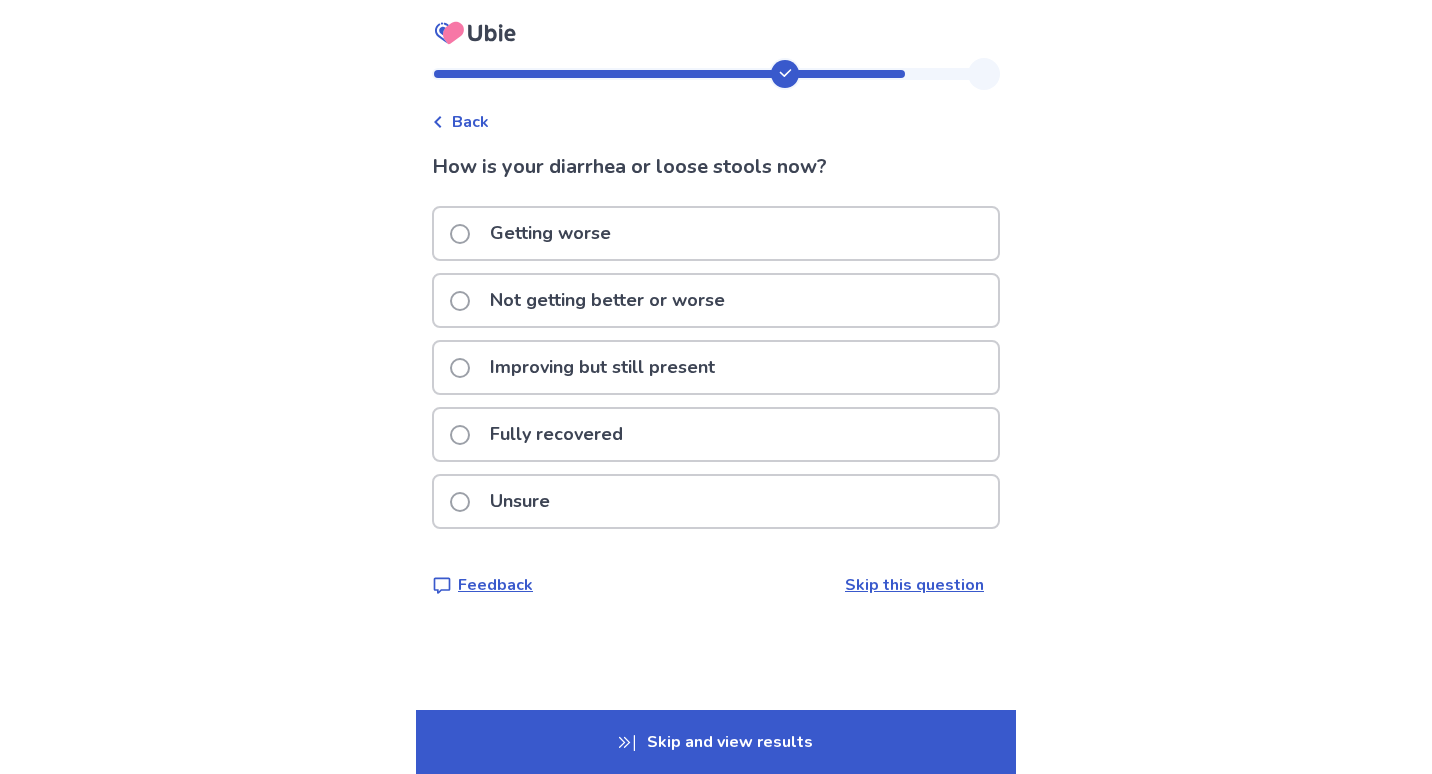 click at bounding box center (460, 368) 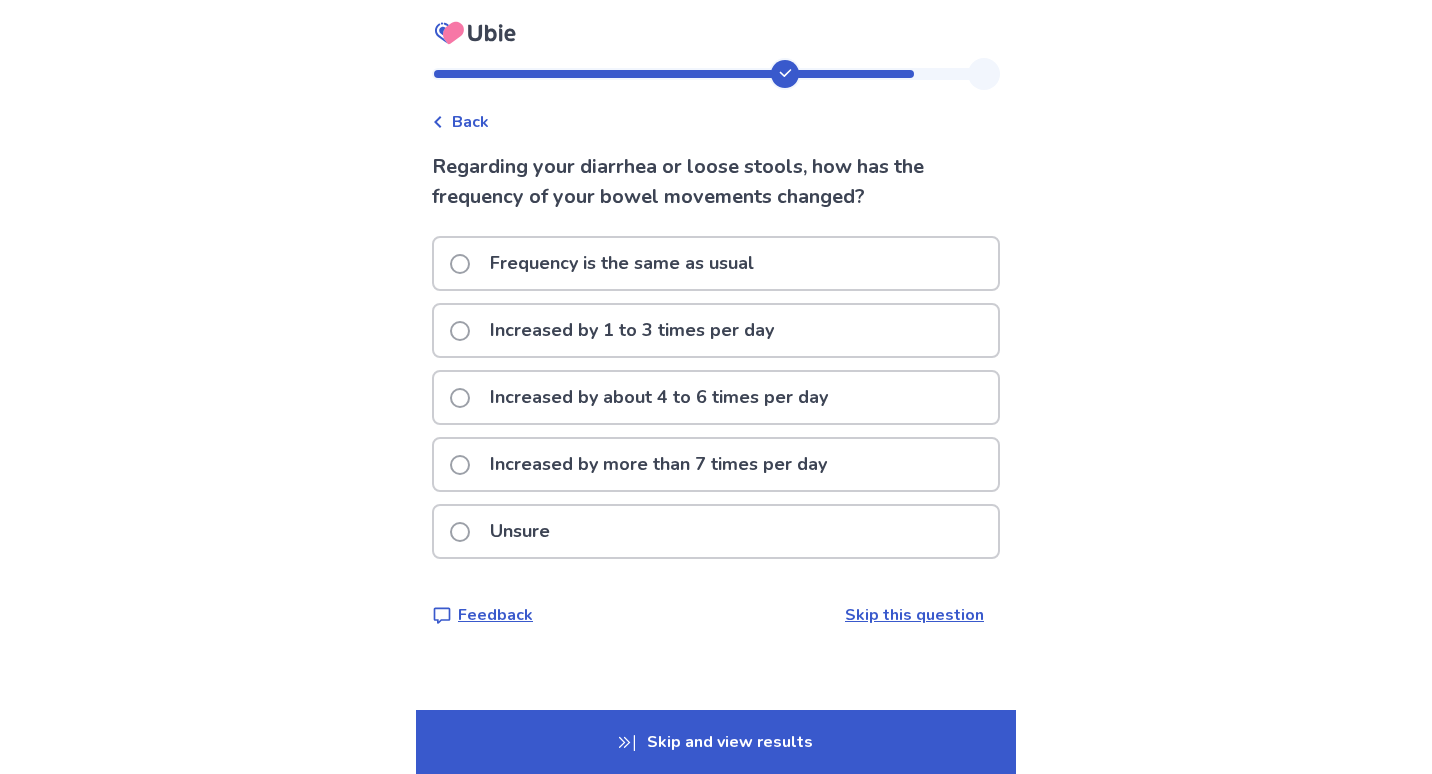 click at bounding box center (460, 264) 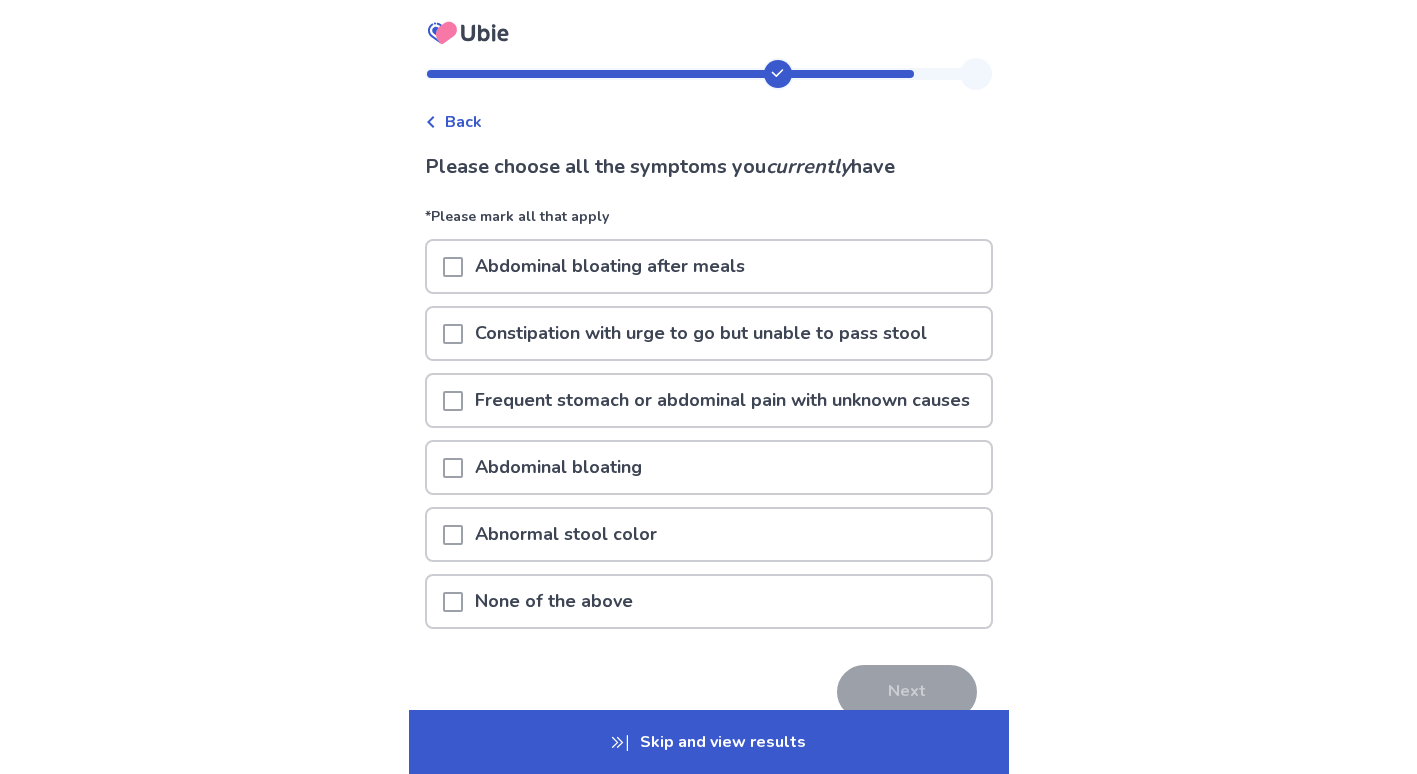 click at bounding box center [453, 401] 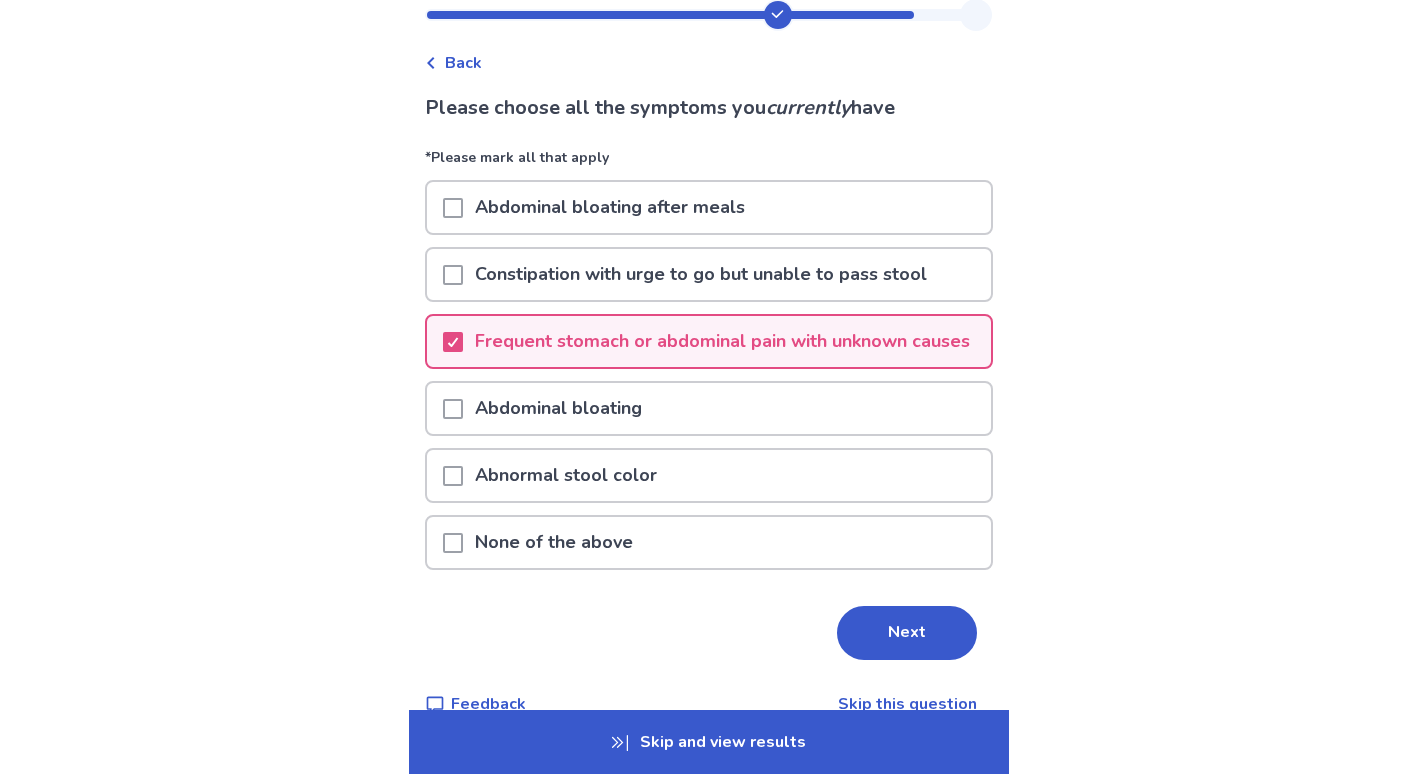 scroll, scrollTop: 124, scrollLeft: 0, axis: vertical 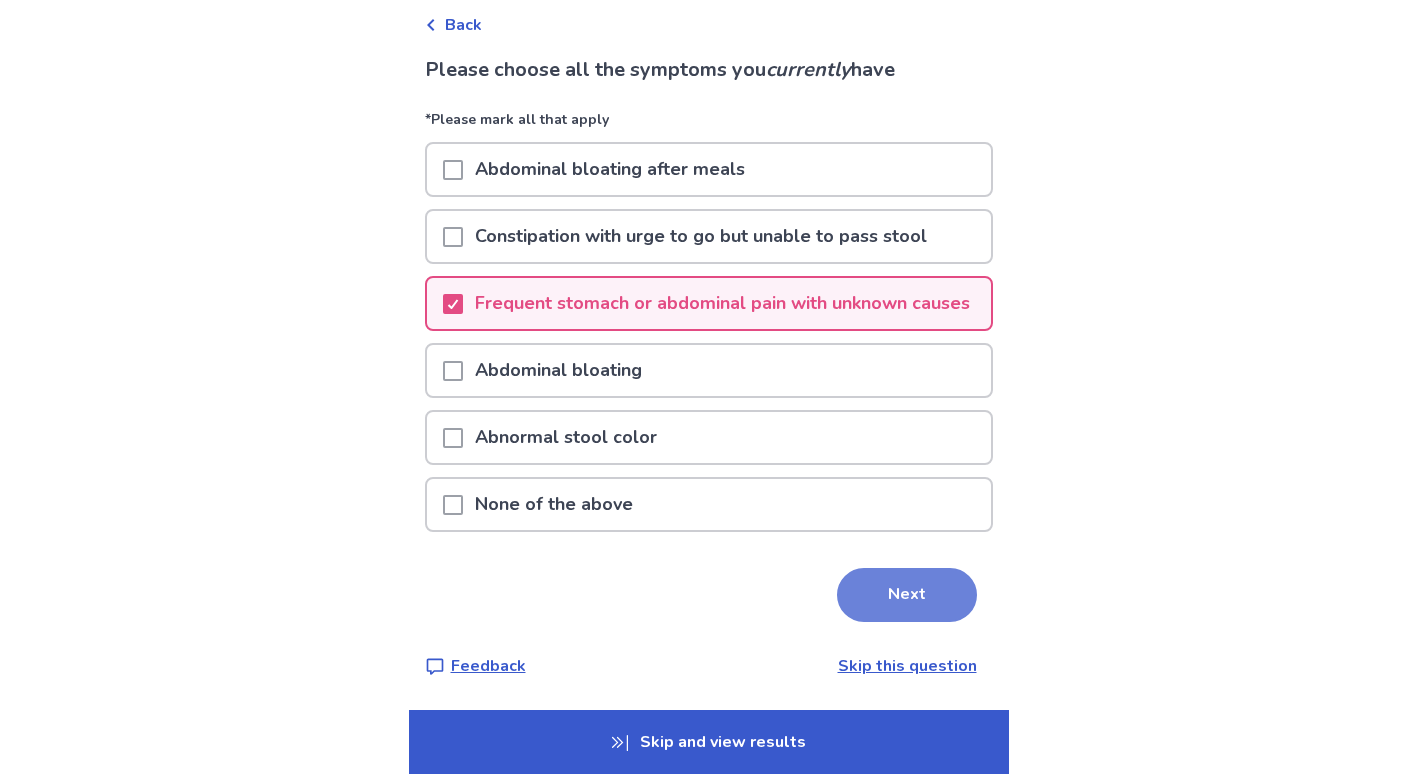 click on "Next" at bounding box center (907, 595) 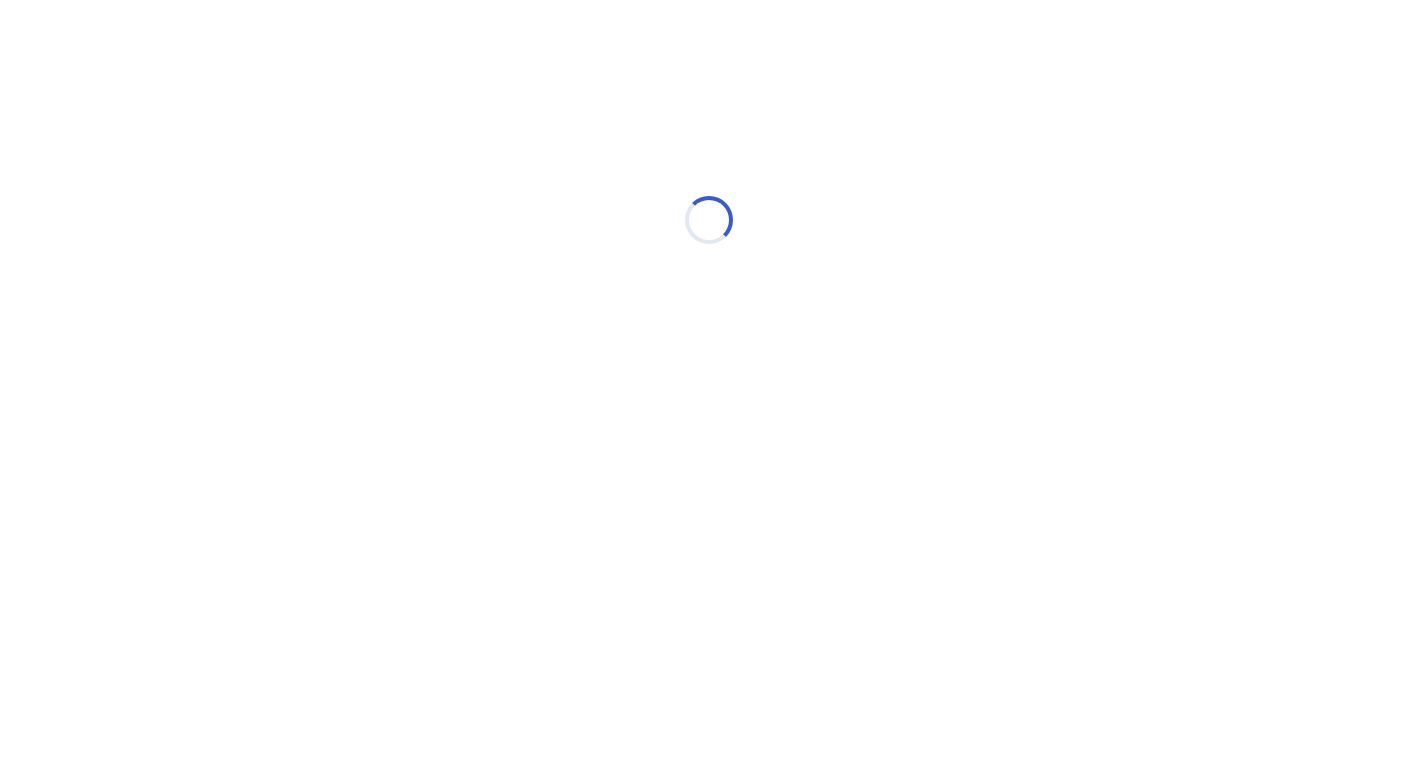 scroll, scrollTop: 0, scrollLeft: 0, axis: both 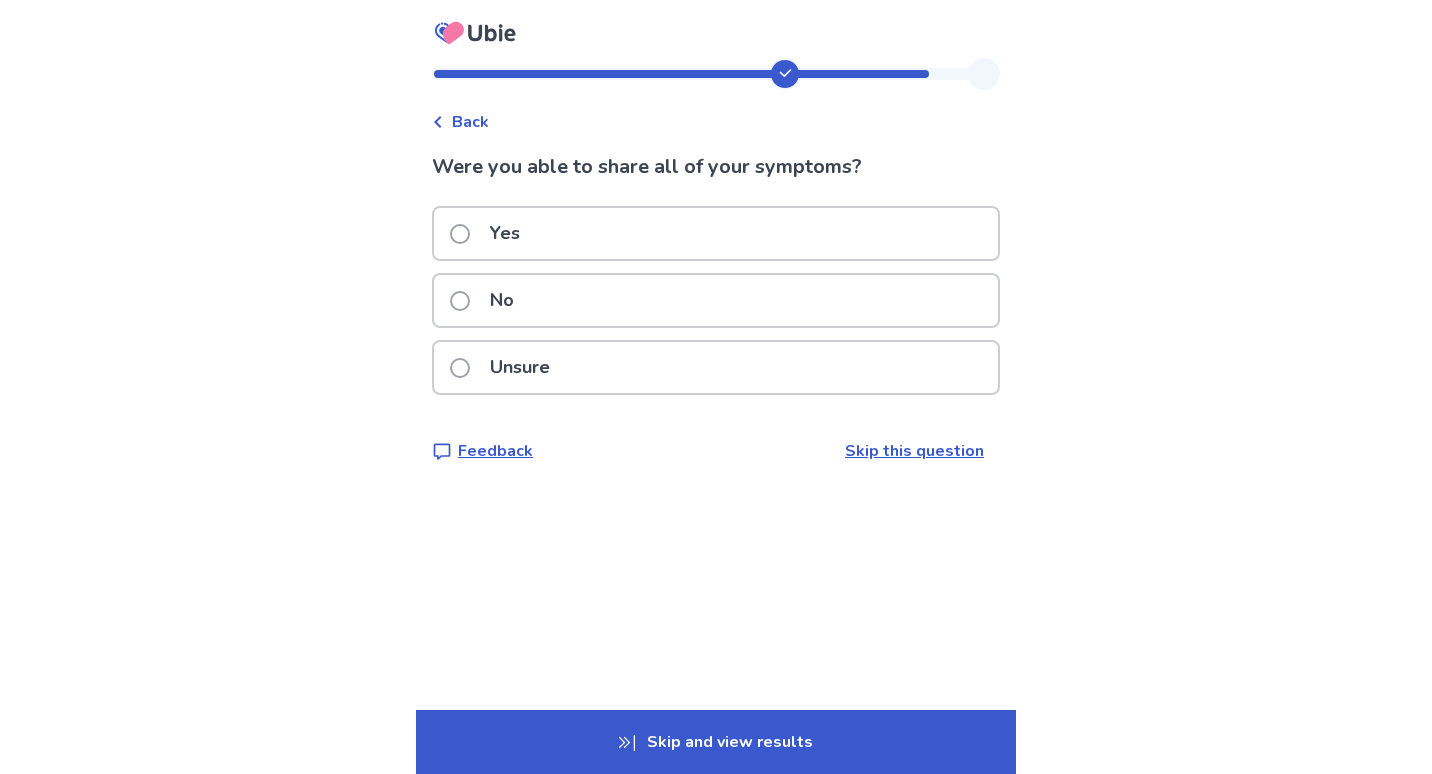 click at bounding box center [460, 234] 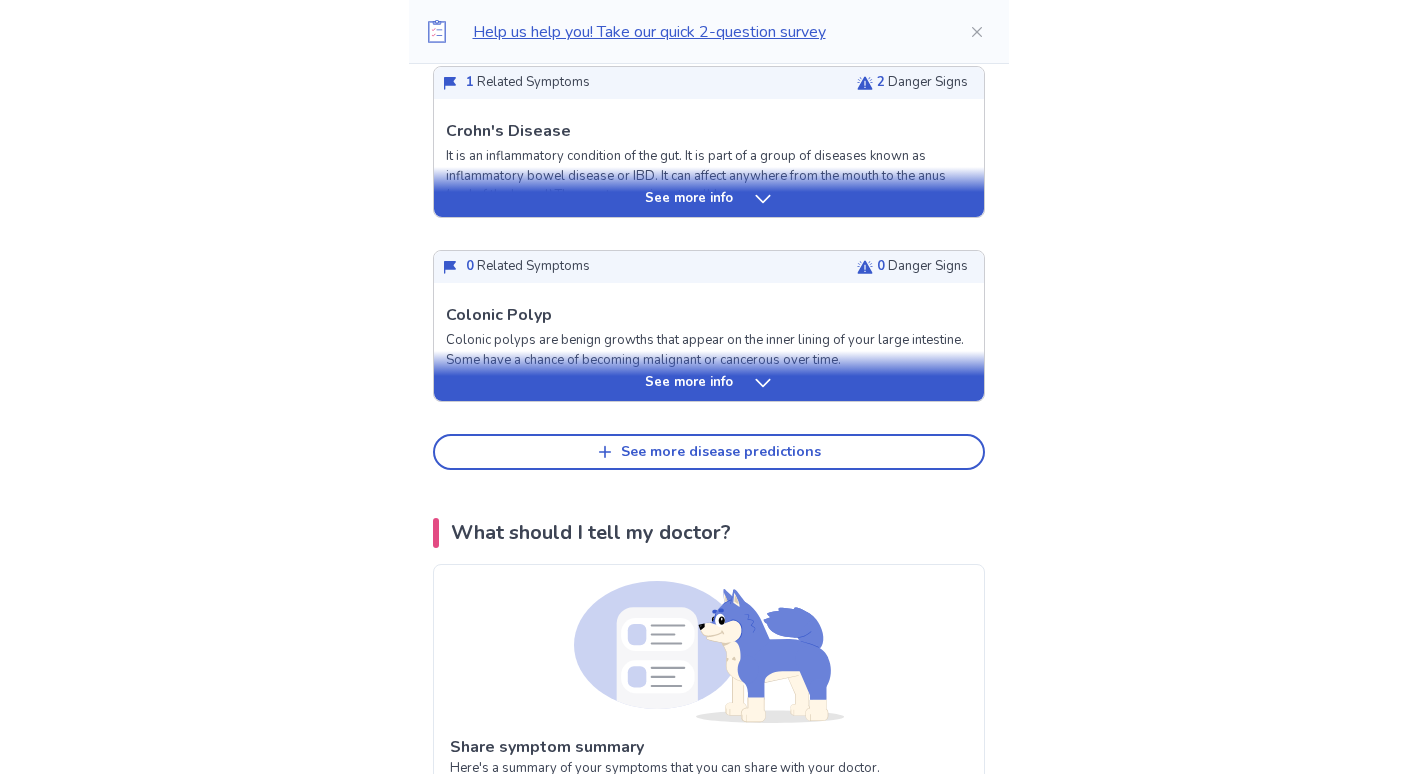 scroll, scrollTop: 1000, scrollLeft: 0, axis: vertical 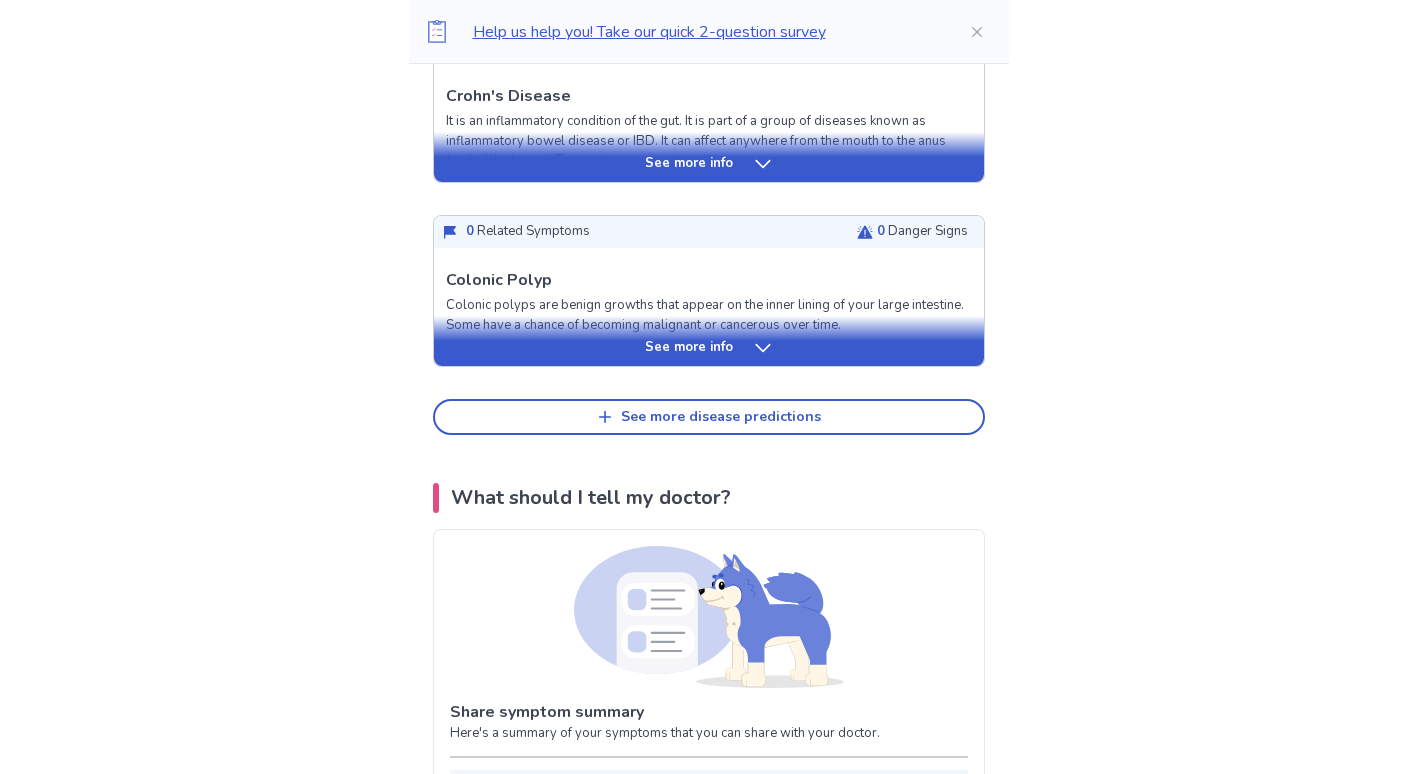 click 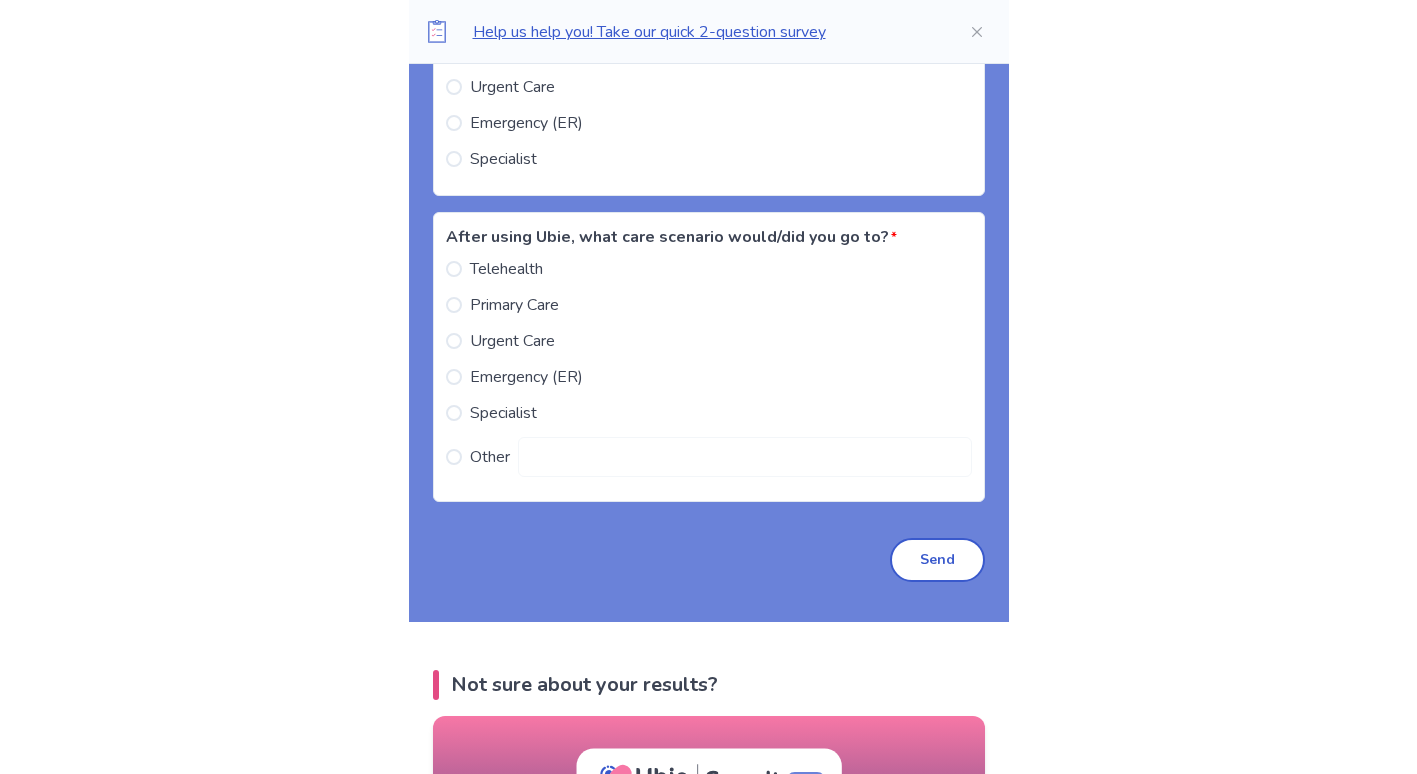 scroll, scrollTop: 3700, scrollLeft: 0, axis: vertical 